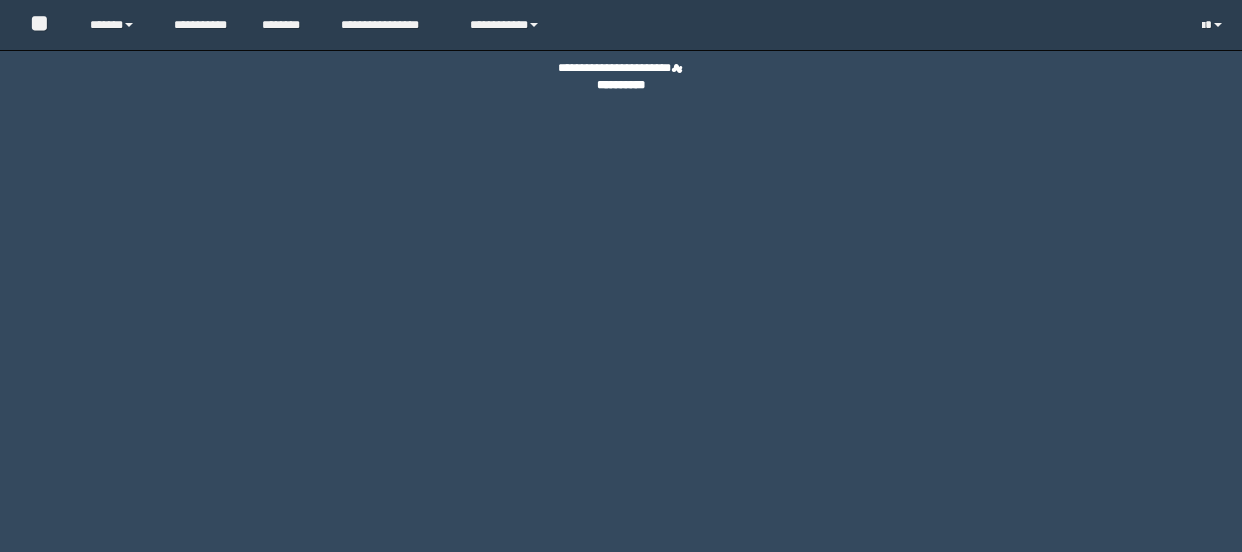 scroll, scrollTop: 0, scrollLeft: 0, axis: both 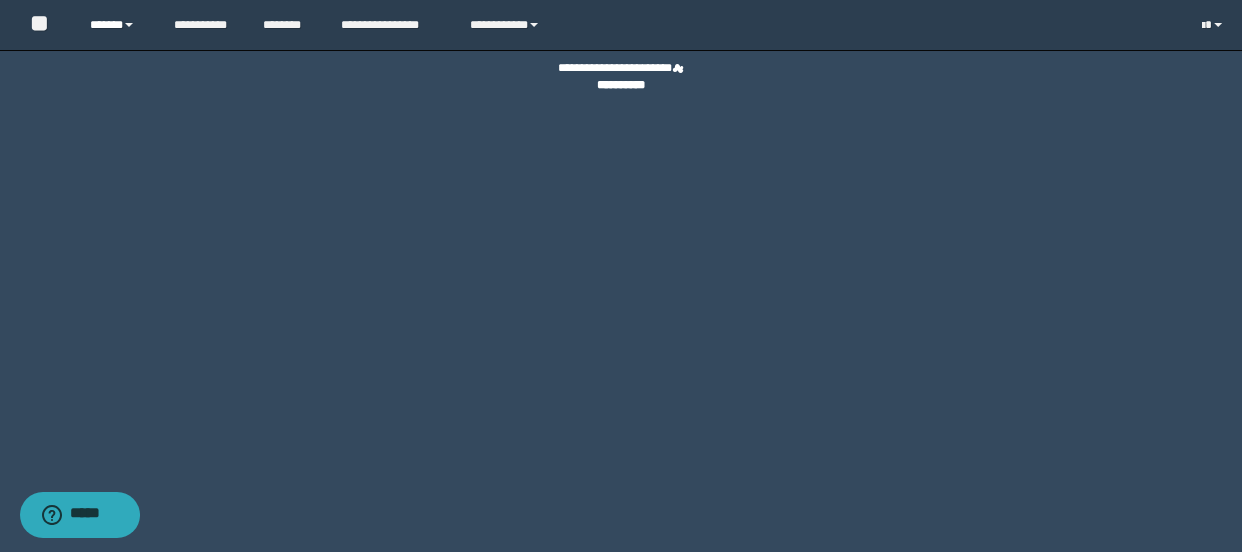 click on "******" at bounding box center [117, 25] 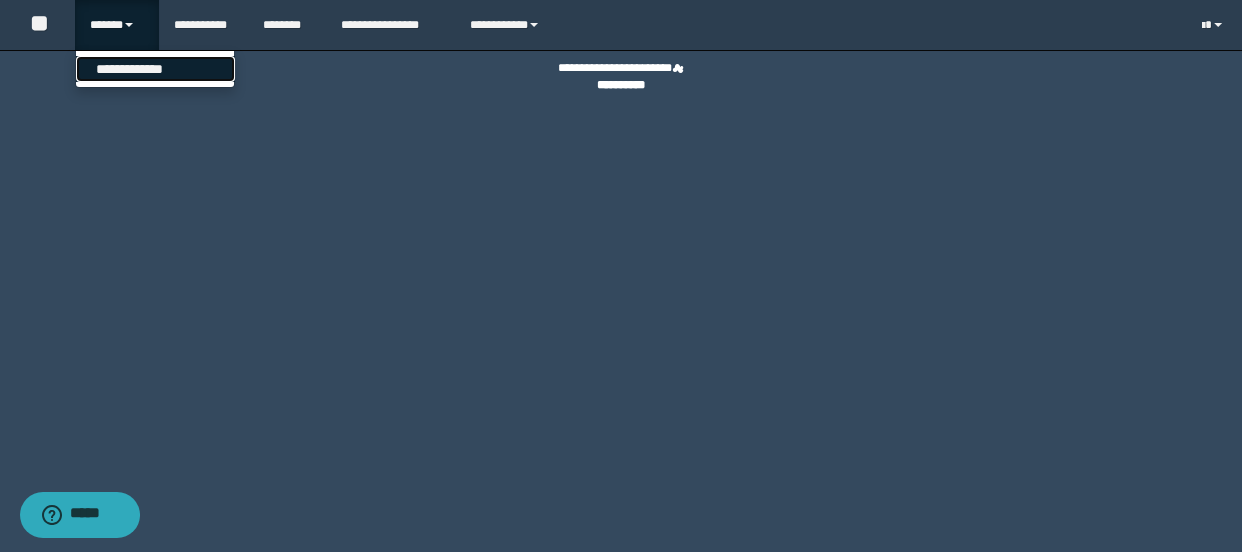 click on "**********" at bounding box center (155, 69) 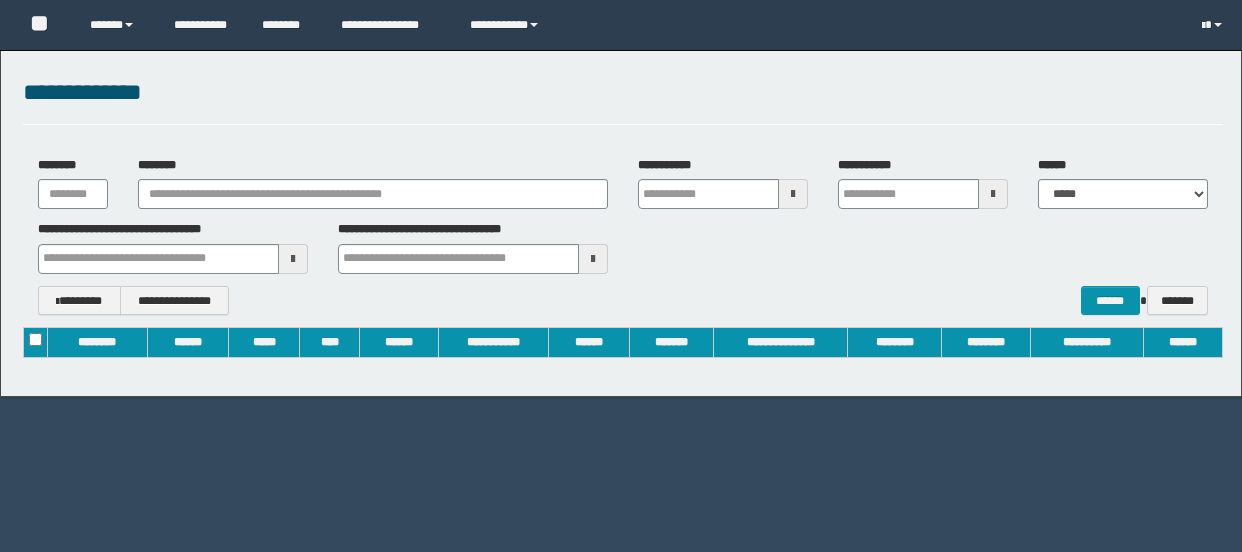 scroll, scrollTop: 0, scrollLeft: 0, axis: both 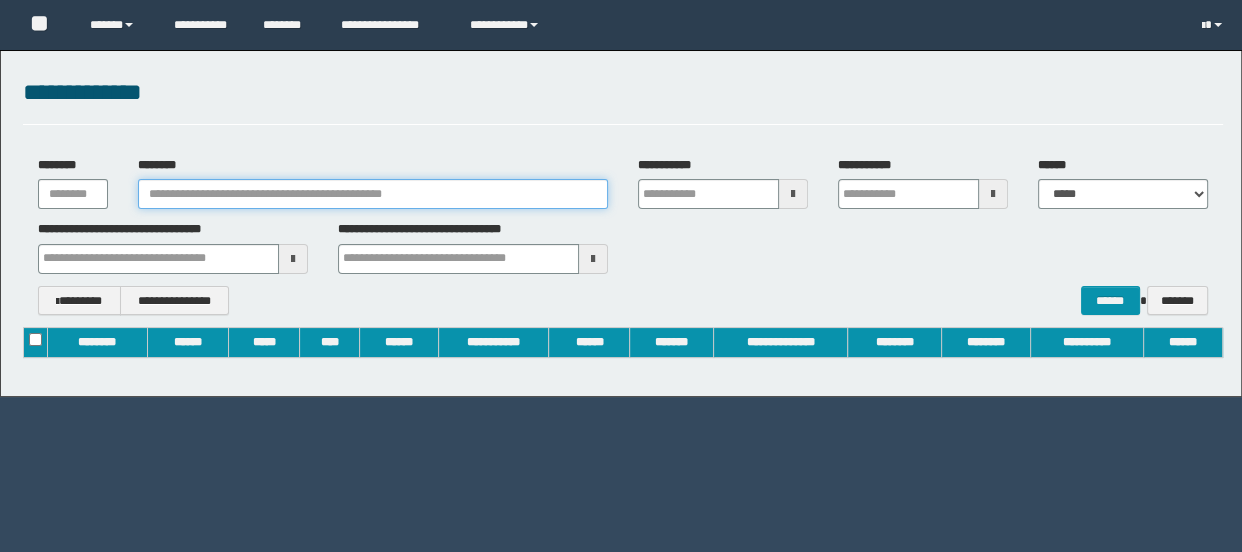 click on "********" at bounding box center [373, 194] 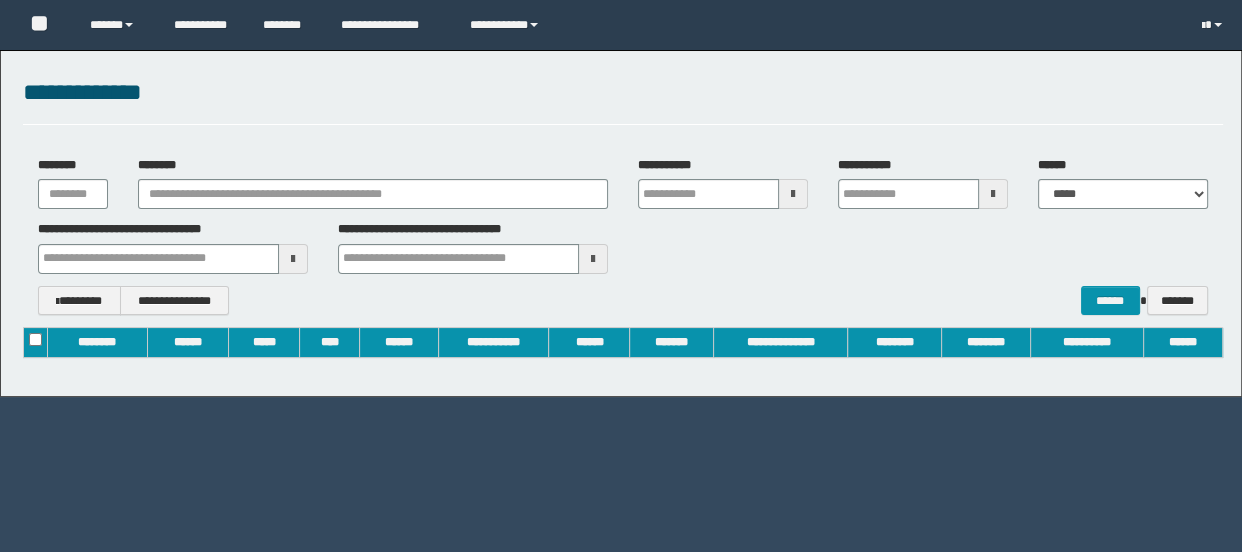 type on "**********" 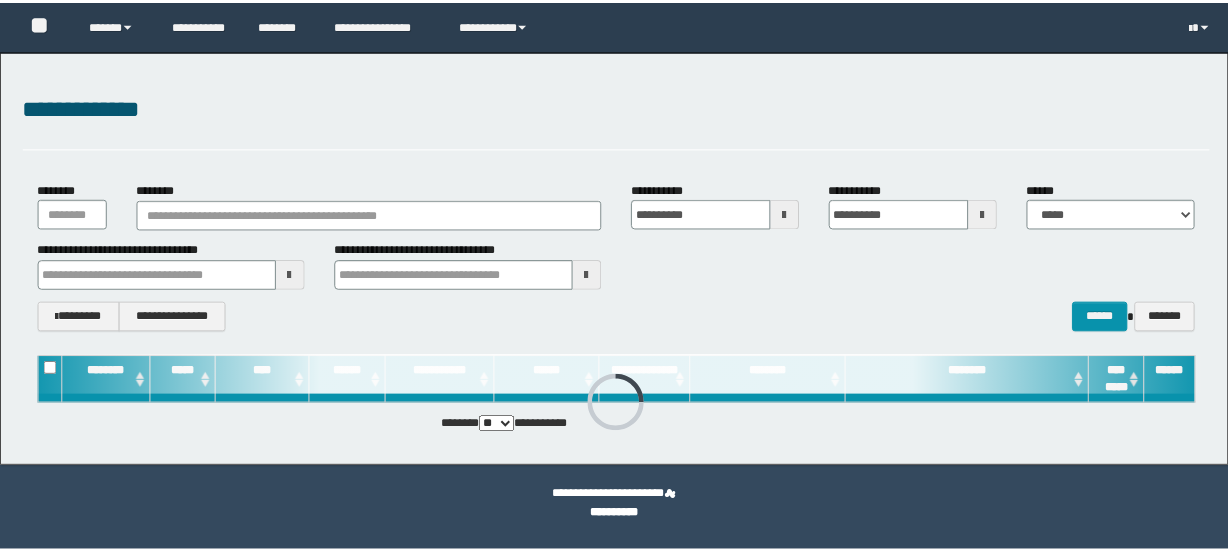 scroll, scrollTop: 0, scrollLeft: 0, axis: both 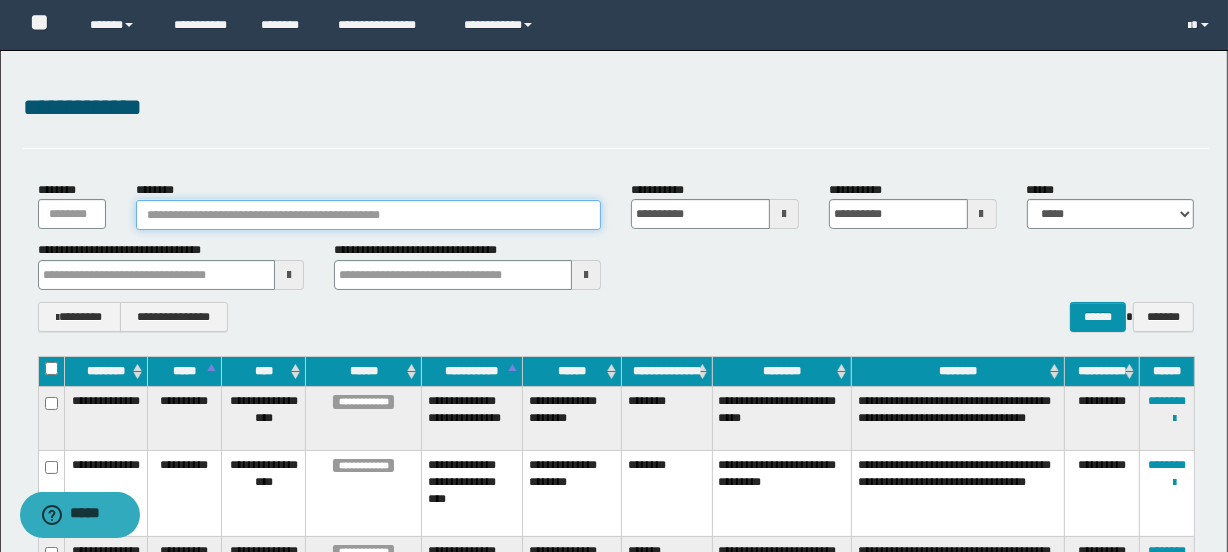 click on "********" at bounding box center (368, 215) 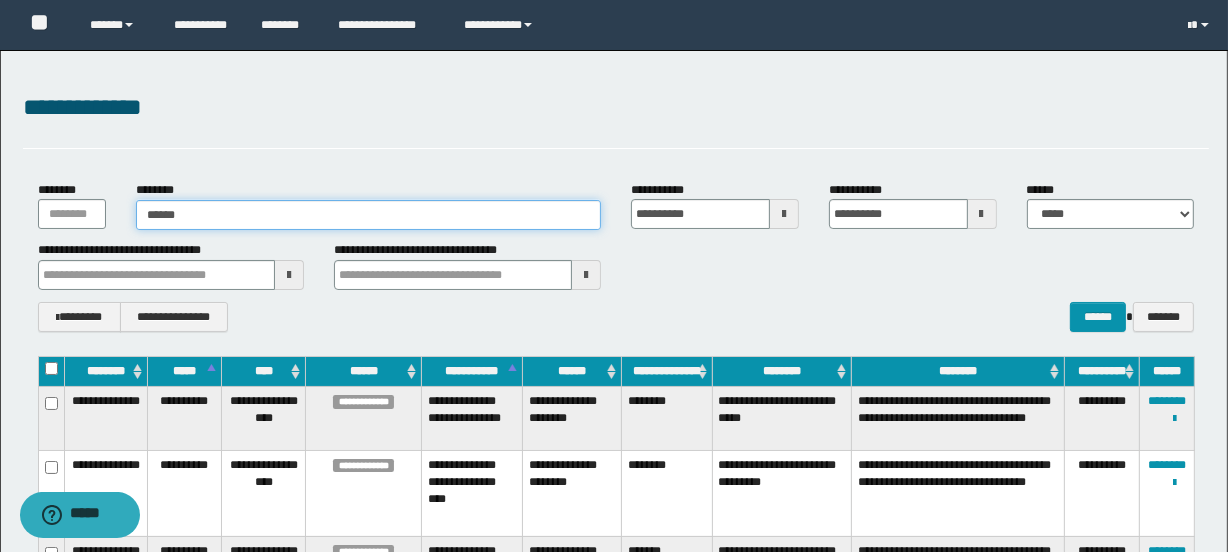 type on "*******" 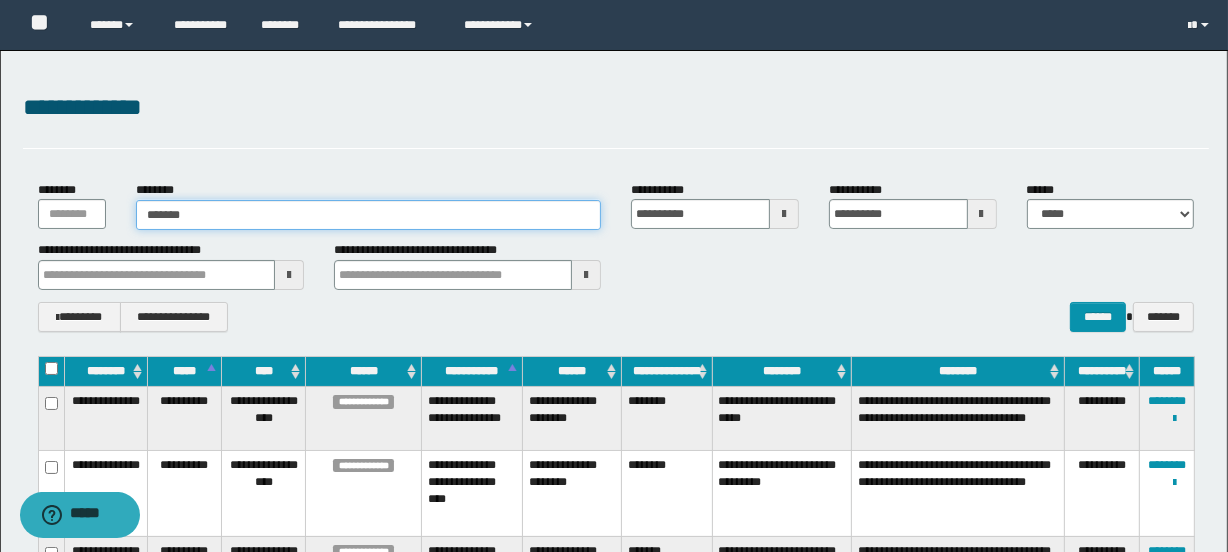 type on "*******" 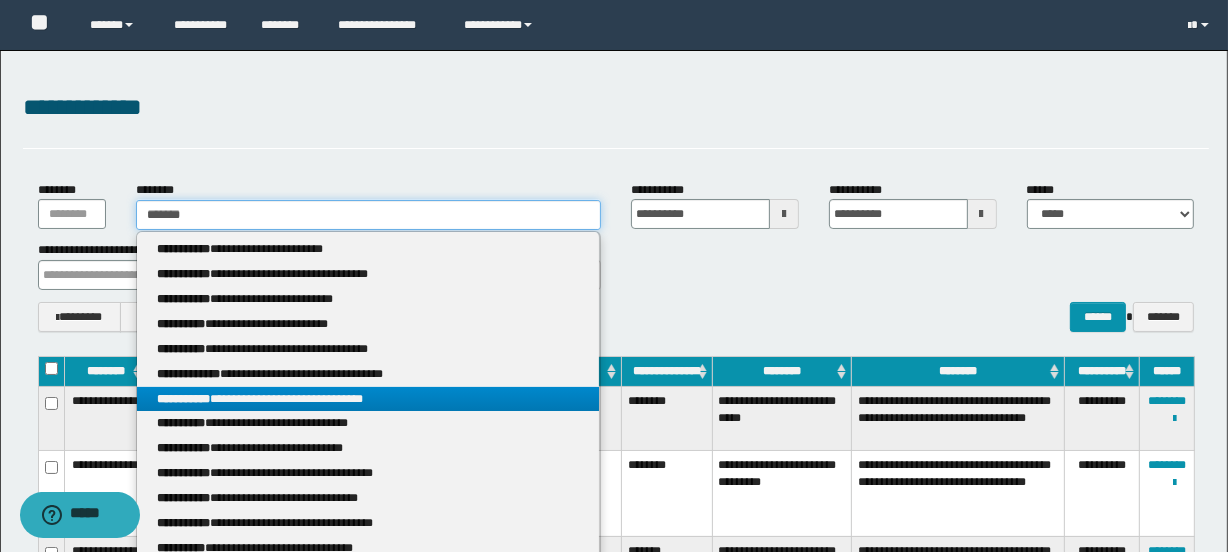 type on "*******" 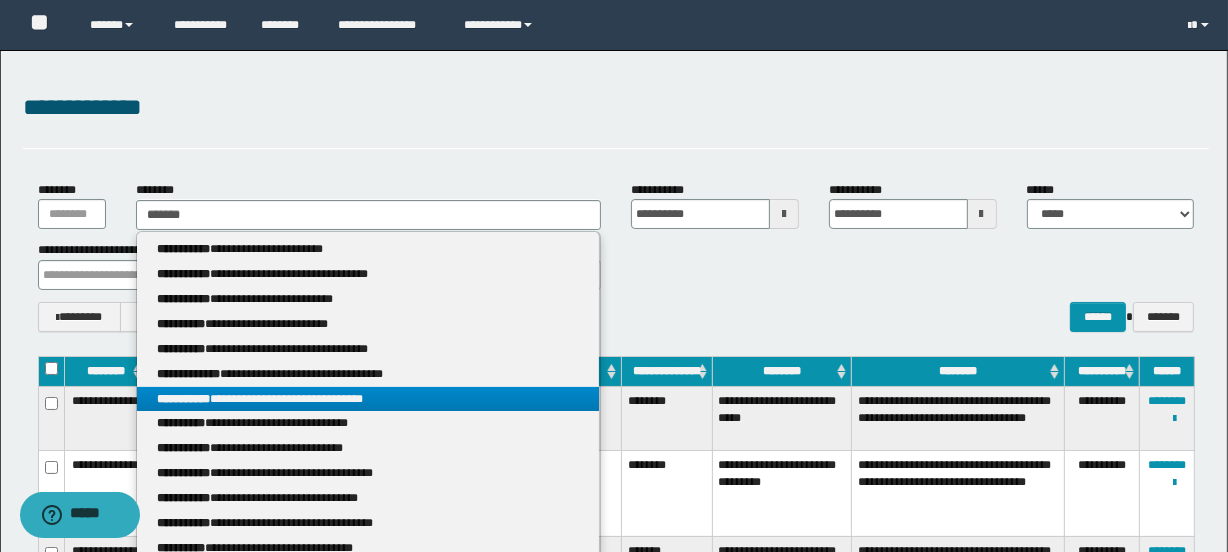 click on "**********" at bounding box center (367, 399) 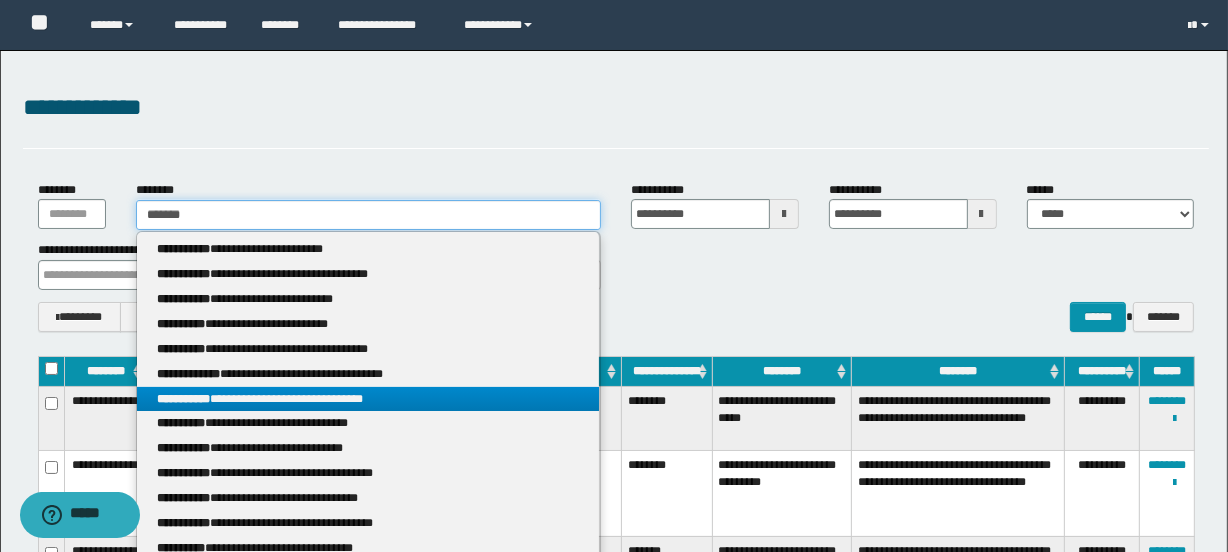 type 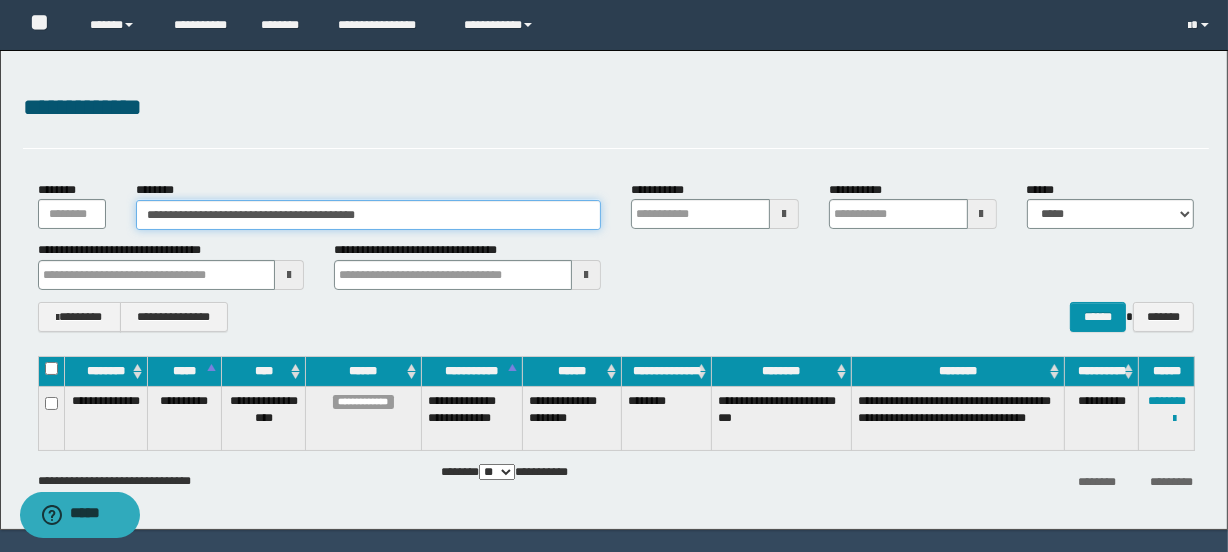 drag, startPoint x: 414, startPoint y: 206, endPoint x: 350, endPoint y: 212, distance: 64.28063 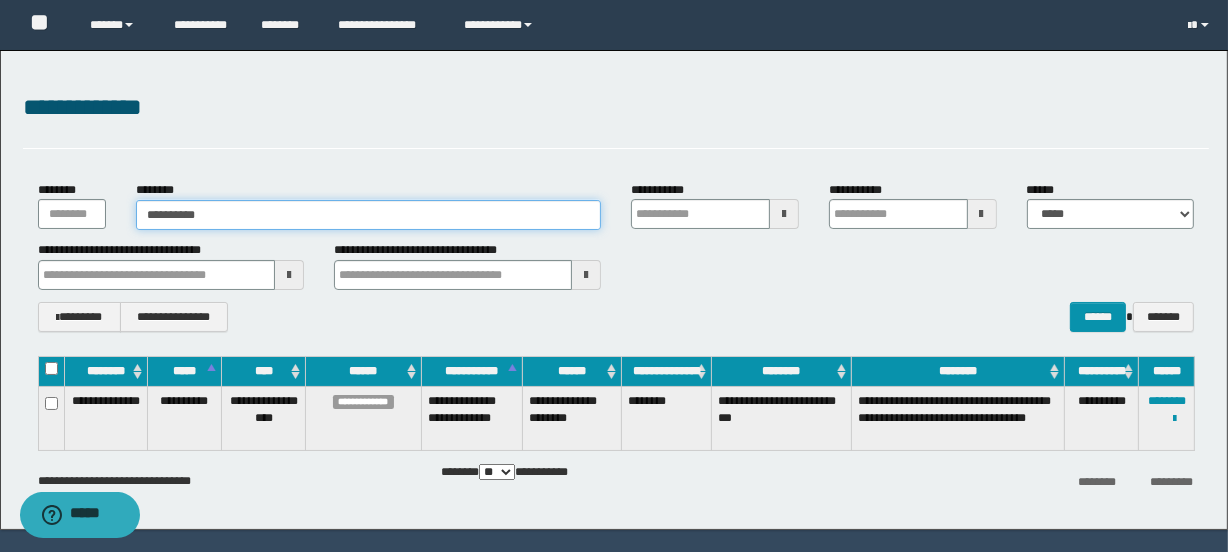 type on "********" 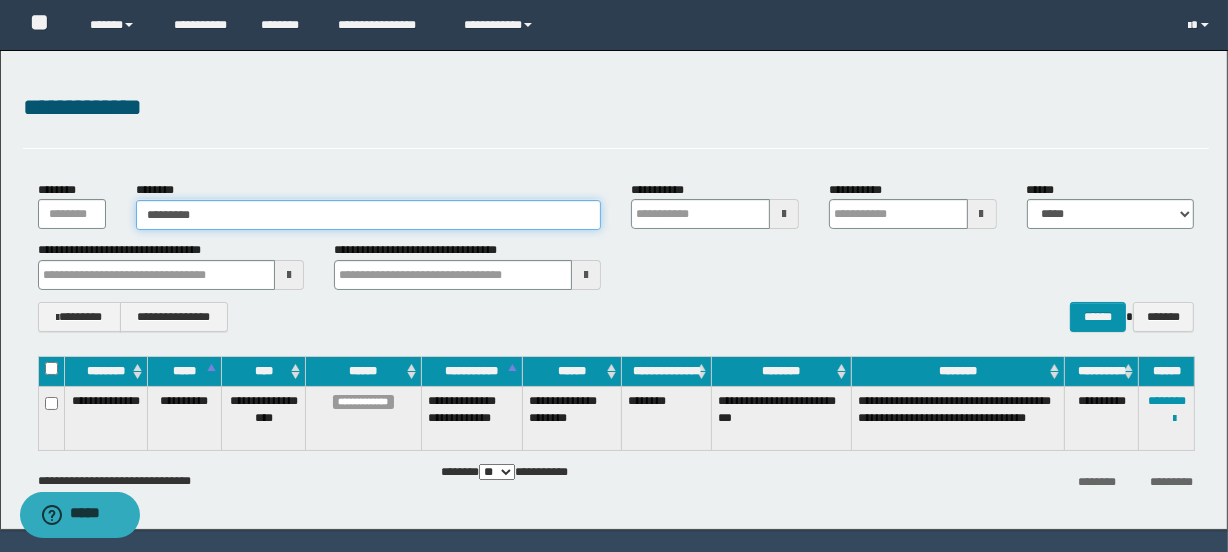 click on "********" at bounding box center [368, 215] 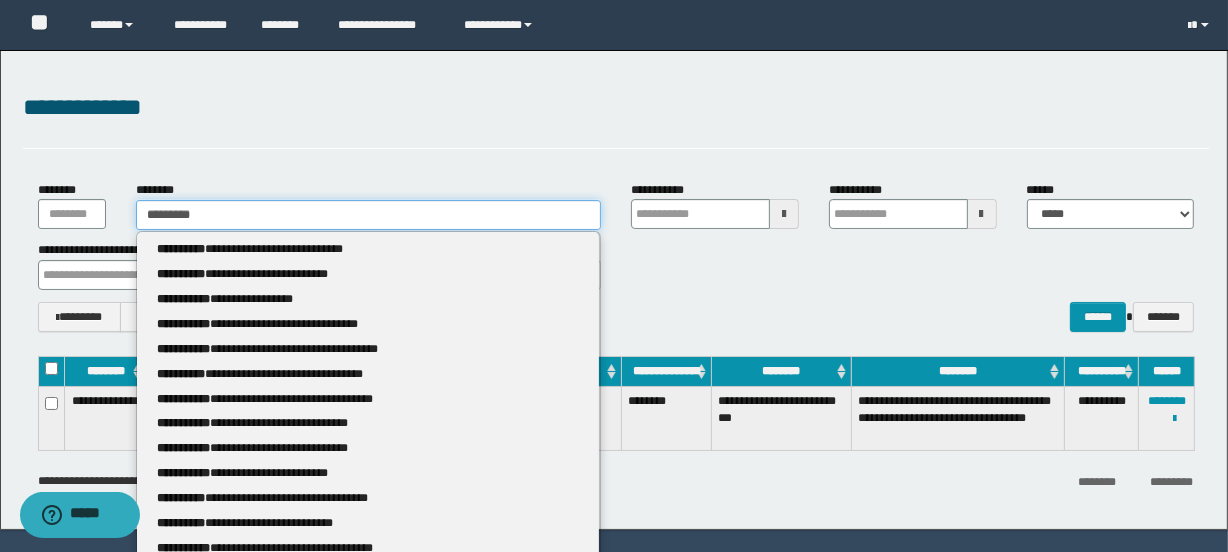 type 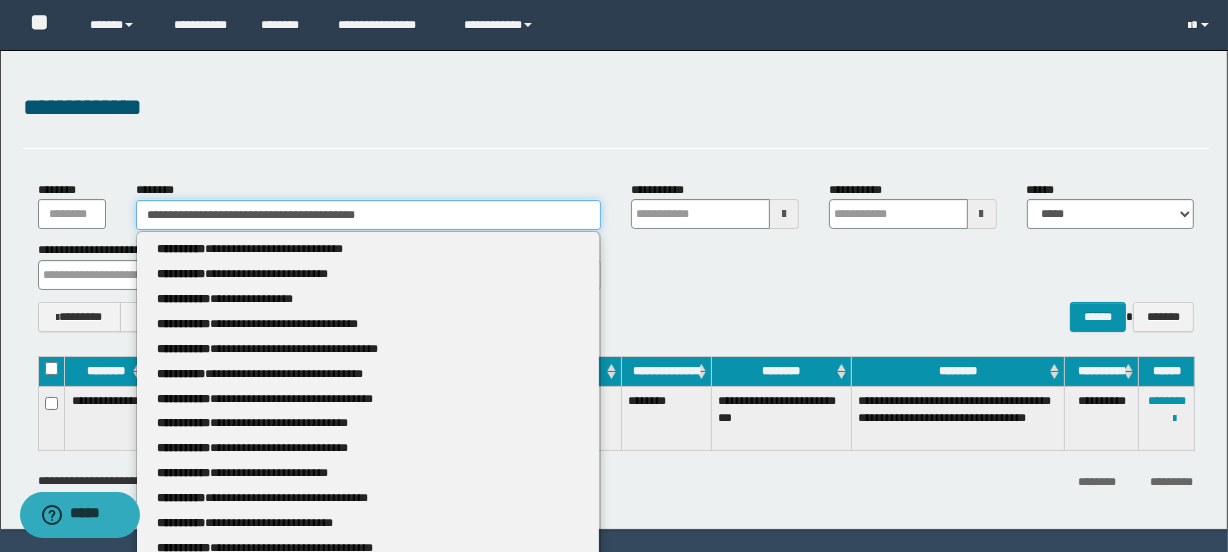 type on "**********" 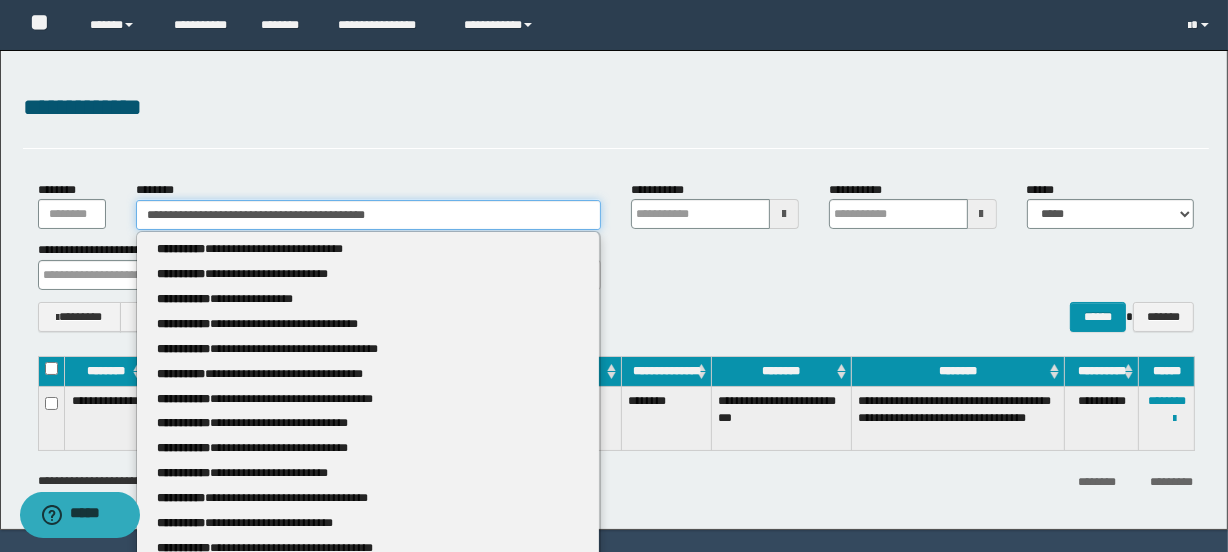type 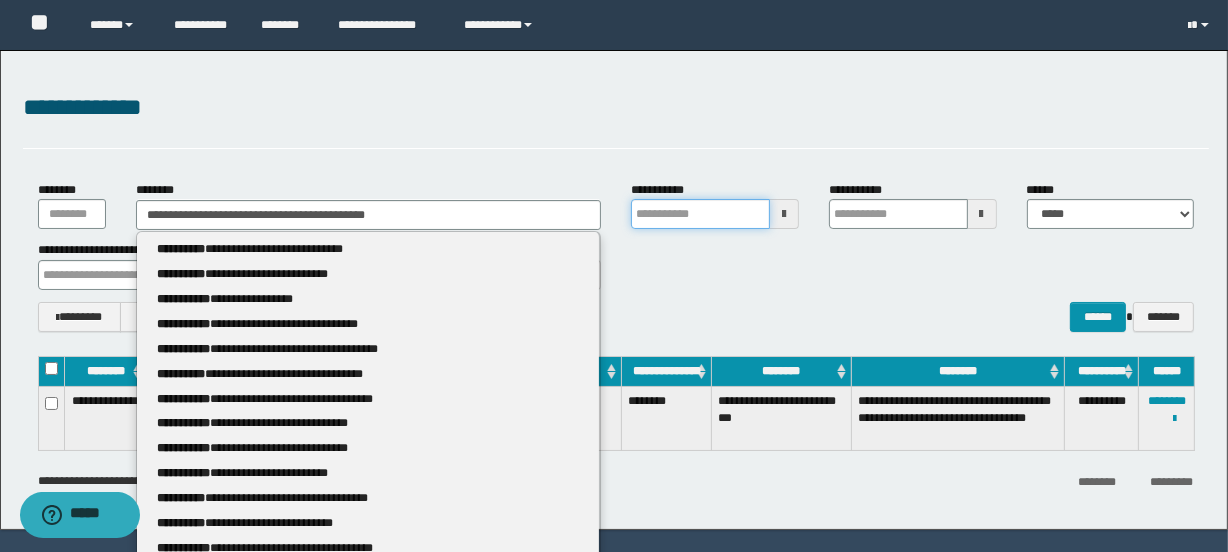type 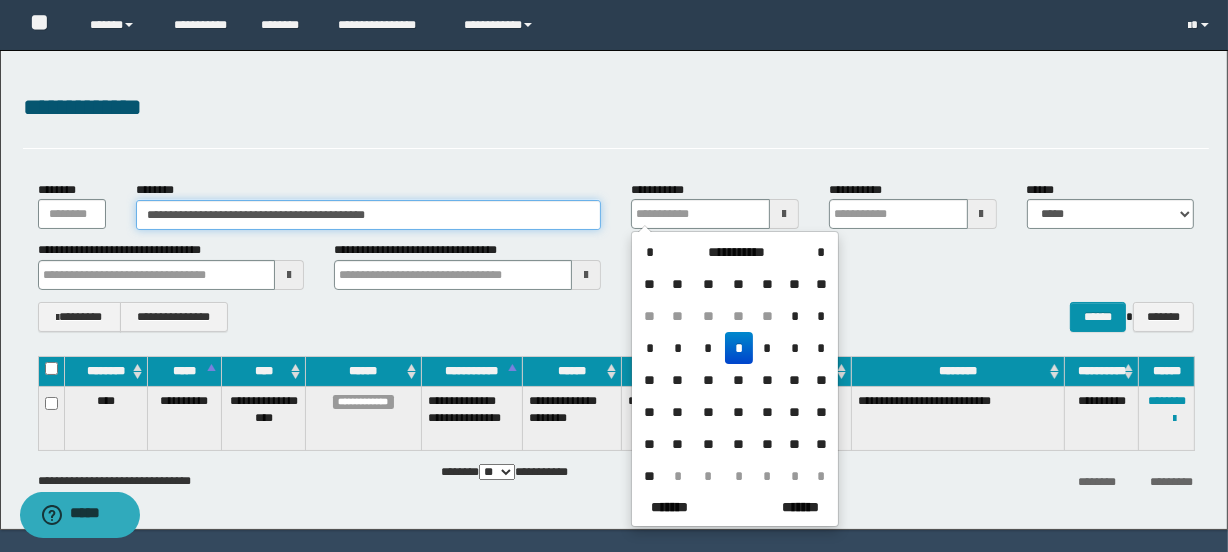 click on "**********" at bounding box center (368, 215) 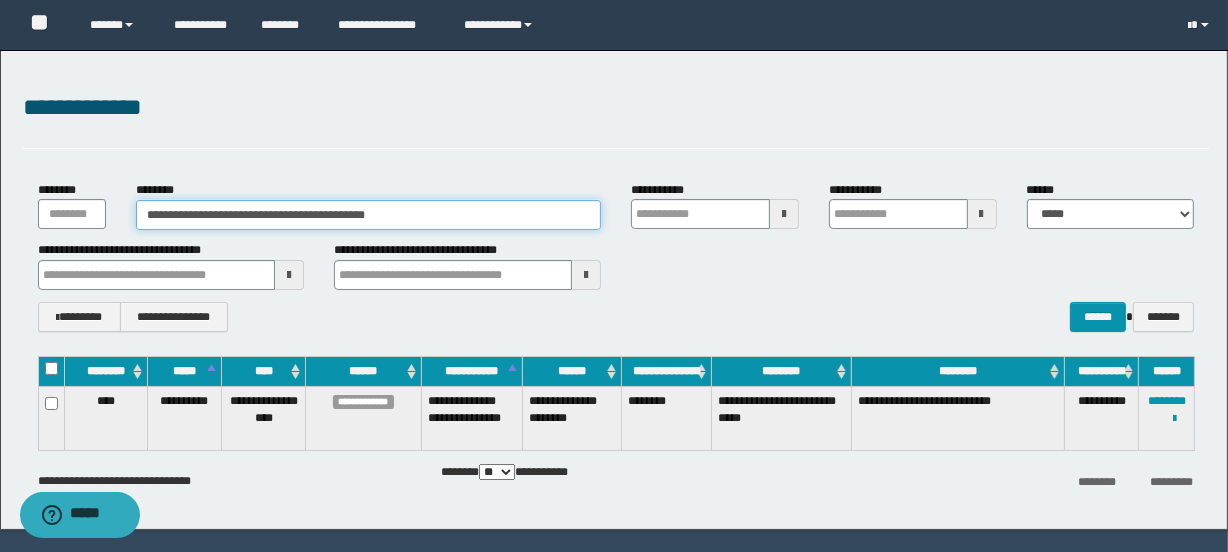 drag, startPoint x: 254, startPoint y: 216, endPoint x: 0, endPoint y: 194, distance: 254.95097 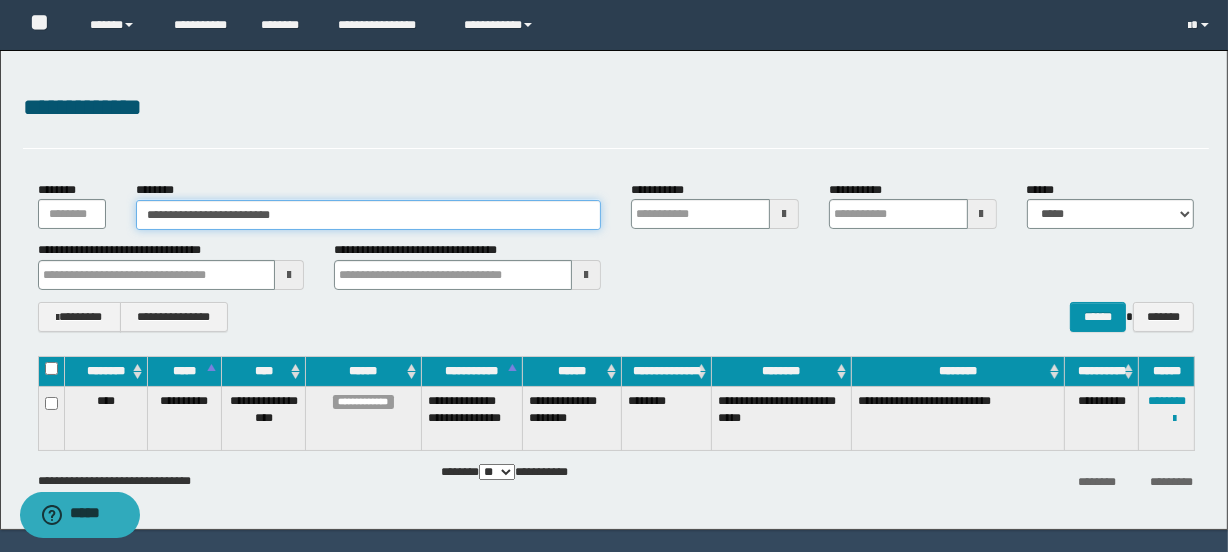 type on "**********" 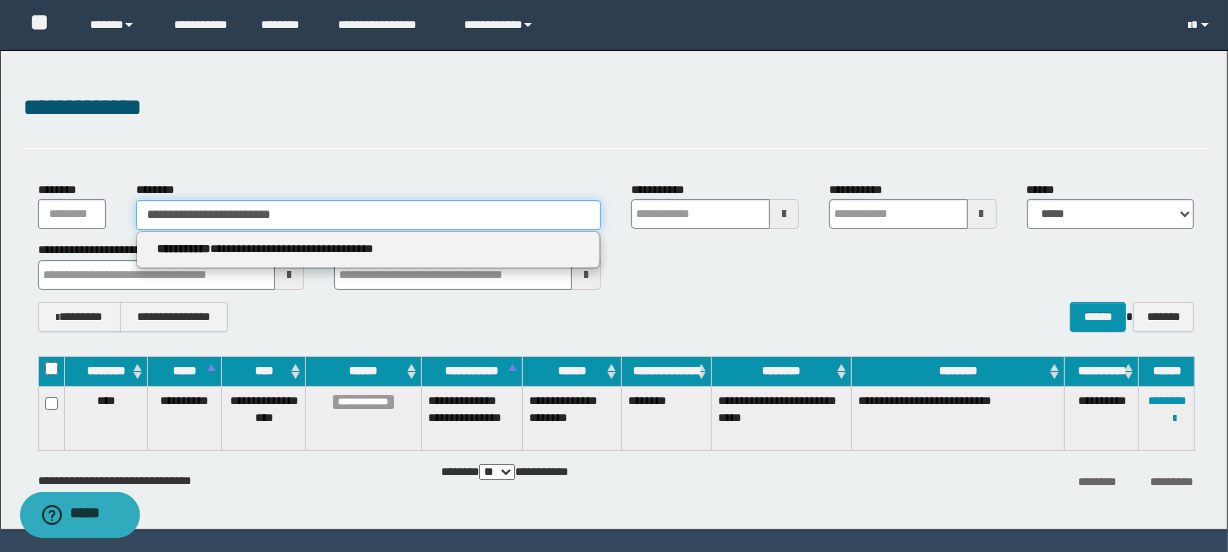 drag, startPoint x: 294, startPoint y: 210, endPoint x: 187, endPoint y: 219, distance: 107.37784 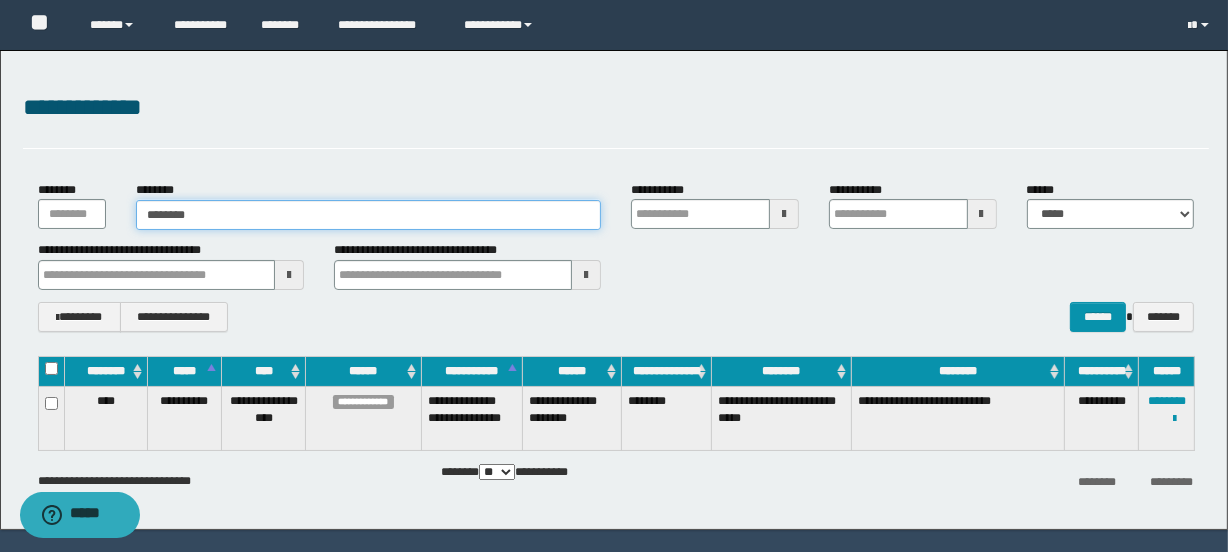 type on "*******" 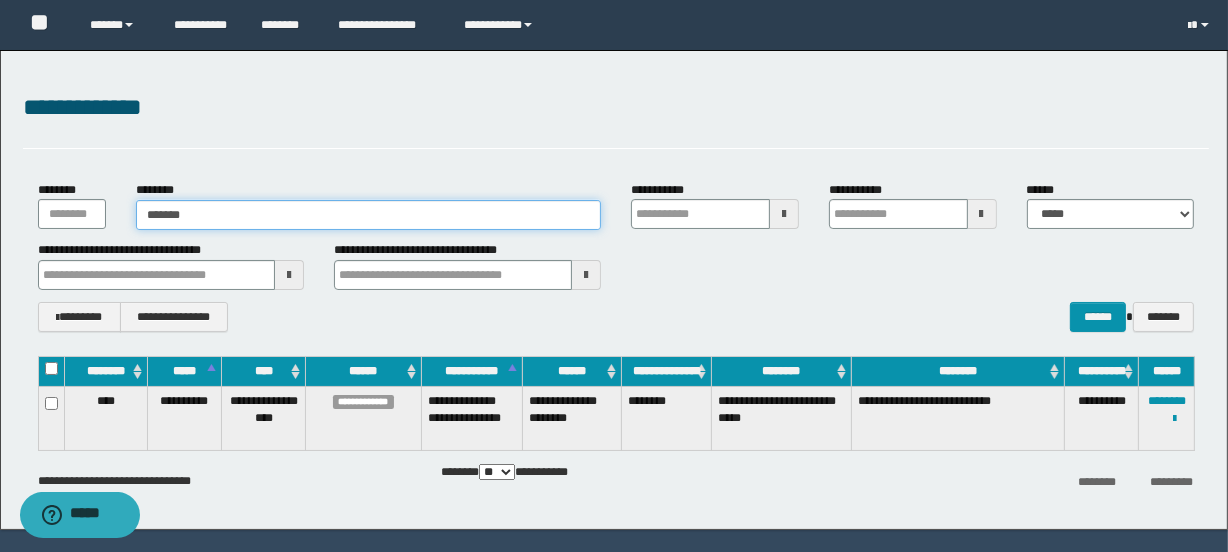 type on "*******" 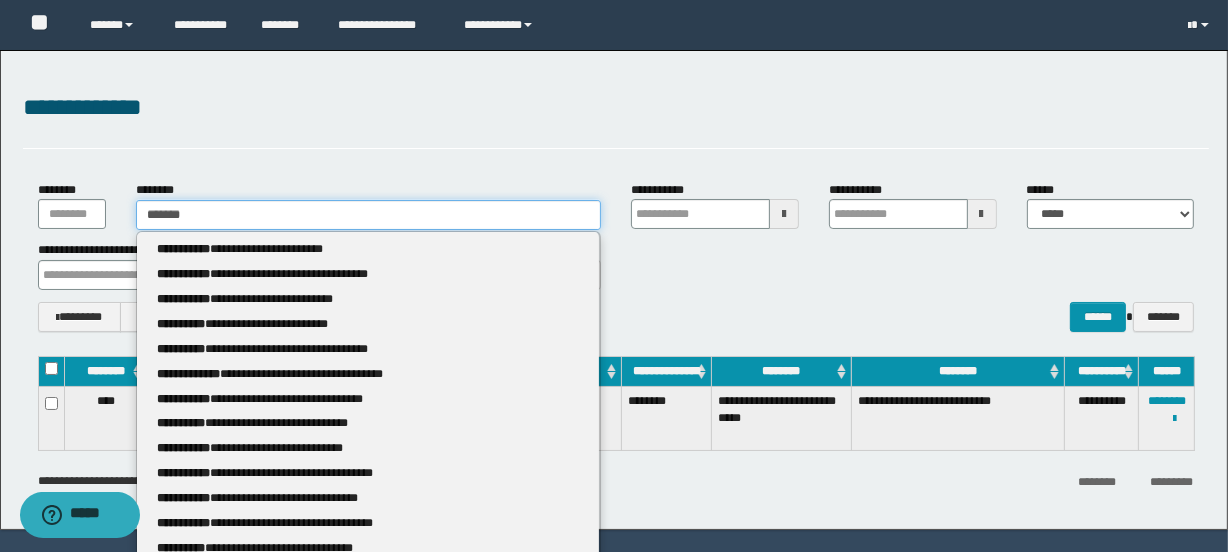 type 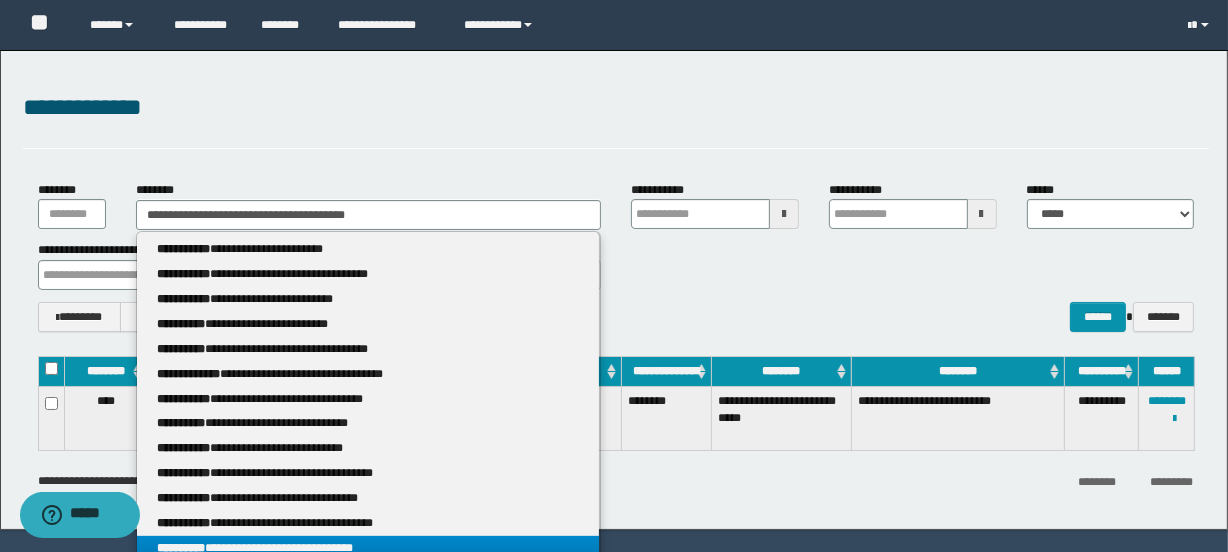 type on "*******" 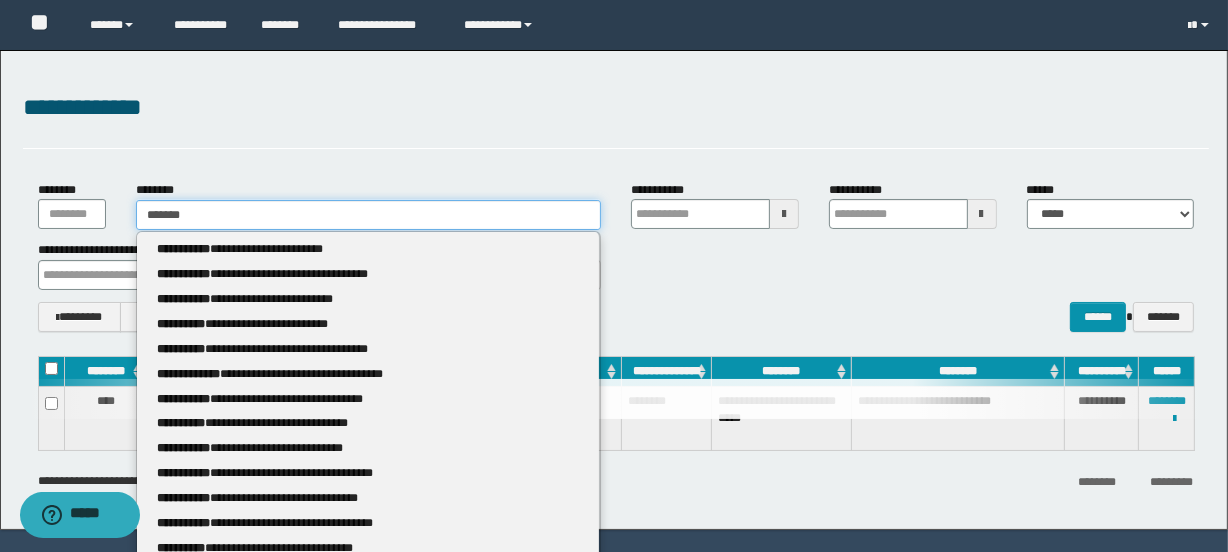 type 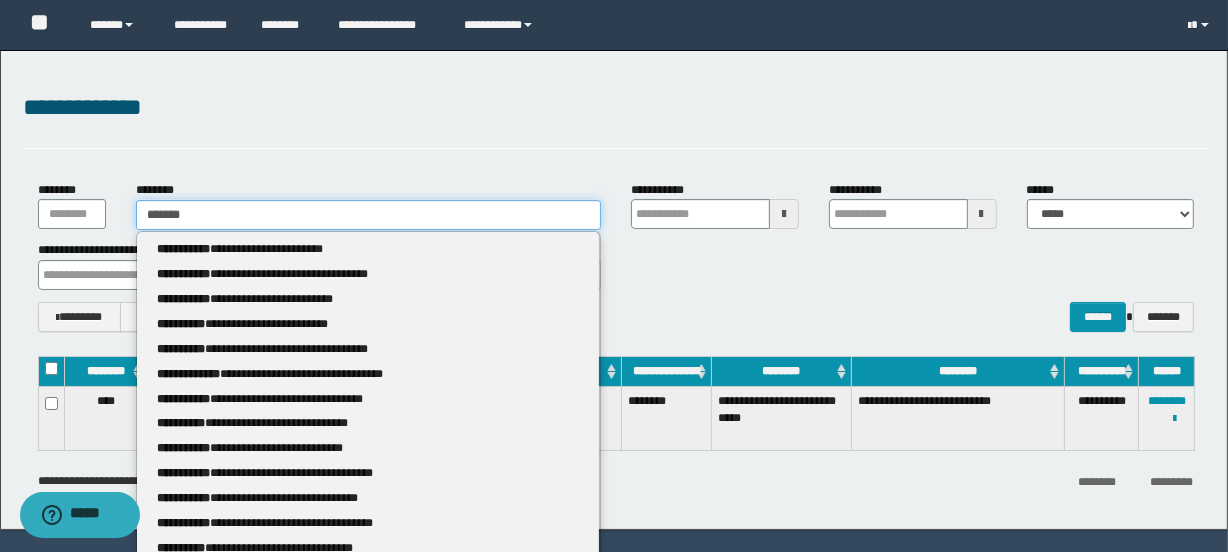 drag, startPoint x: 404, startPoint y: 227, endPoint x: 54, endPoint y: 224, distance: 350.01285 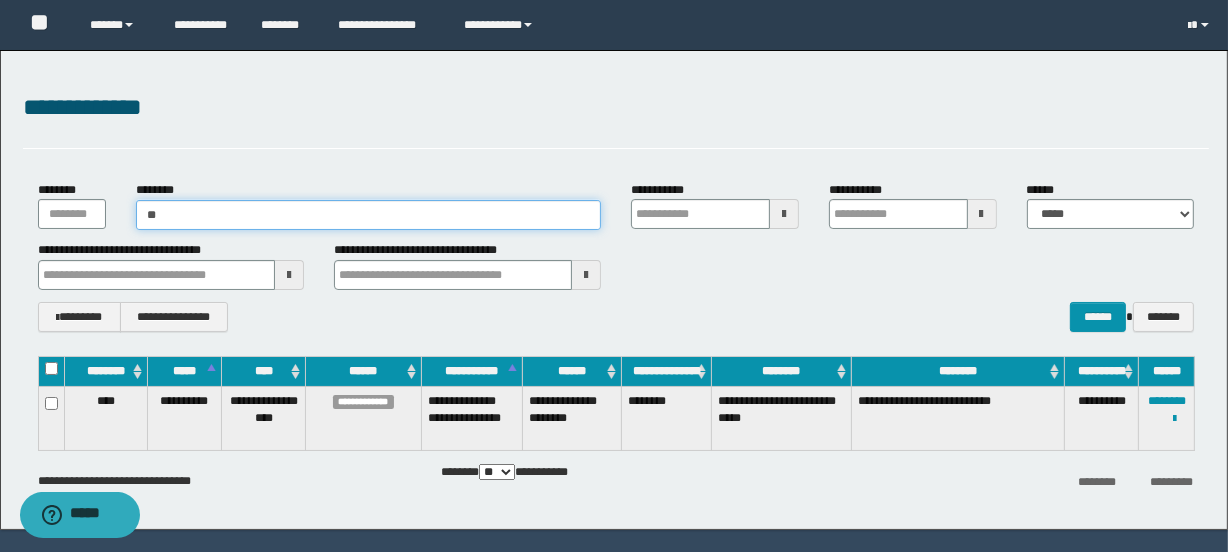 type on "***" 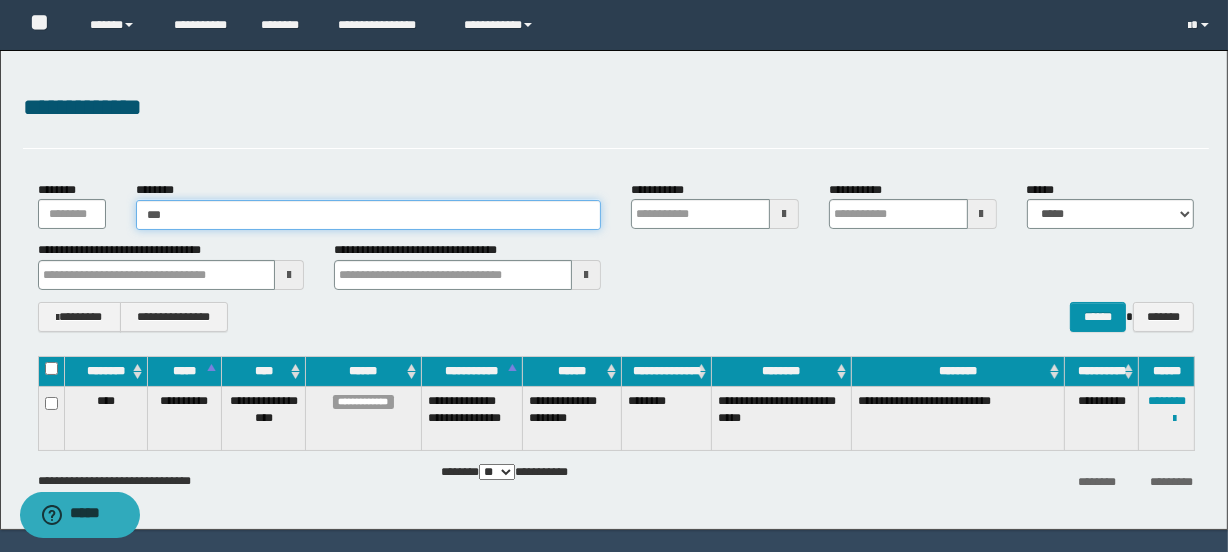type on "***" 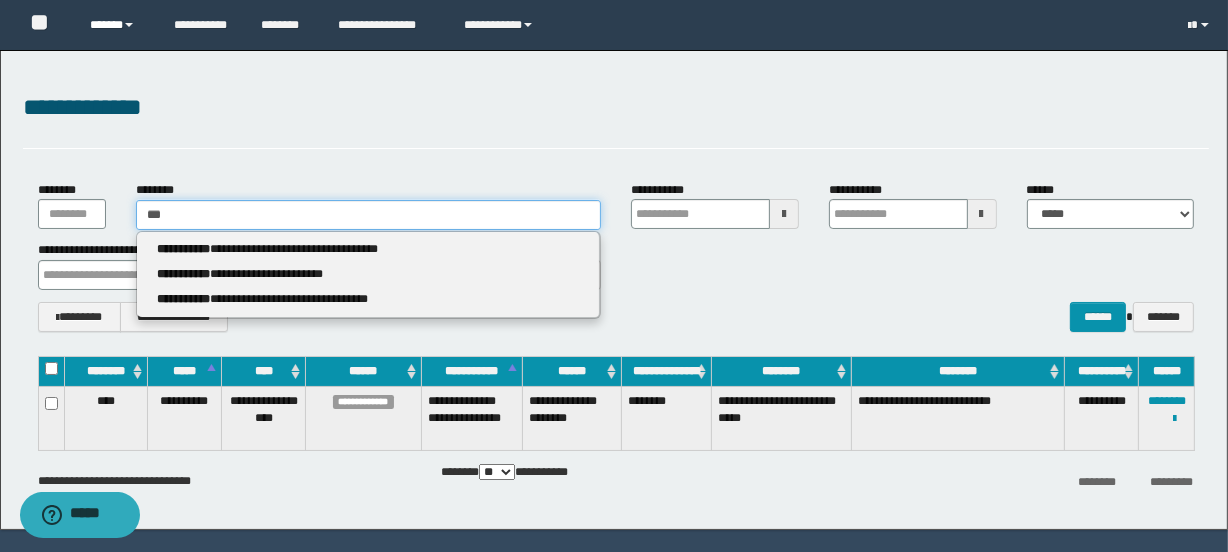 type on "***" 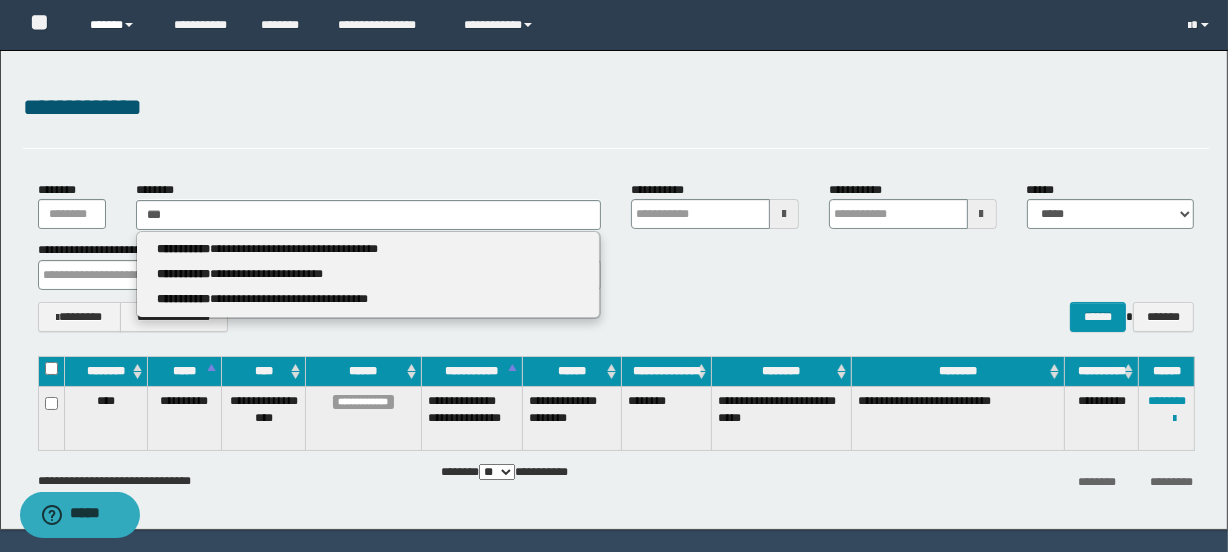 type 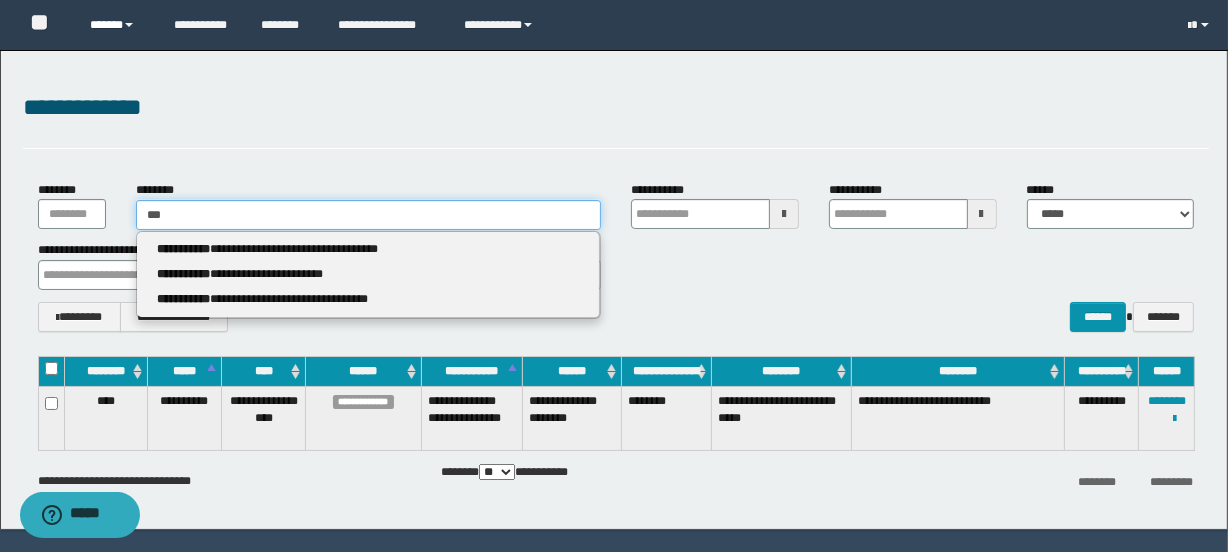type 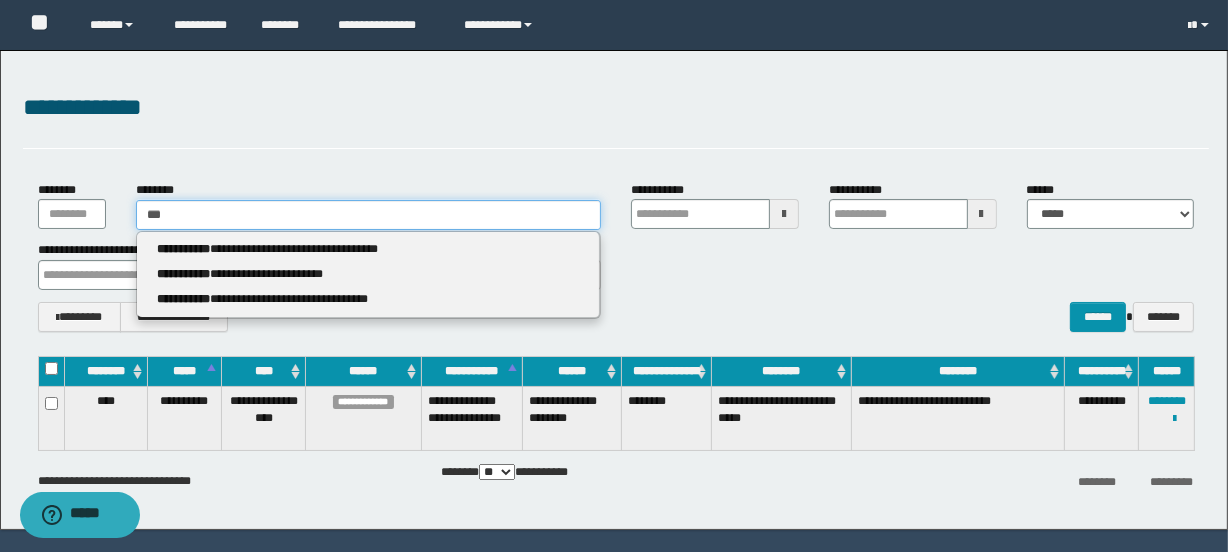type 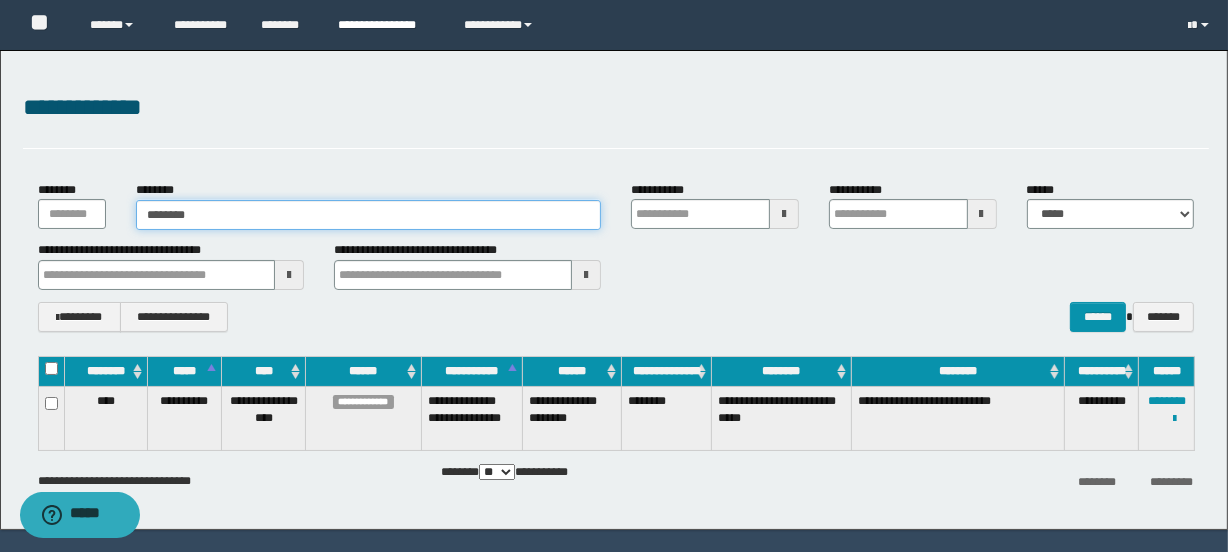 type on "********" 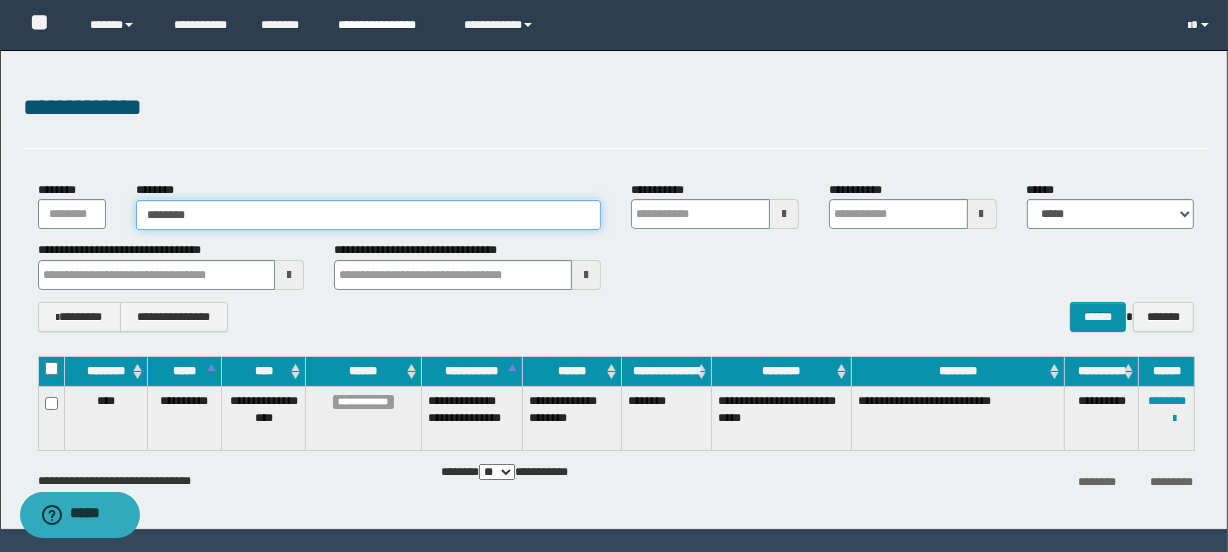 type 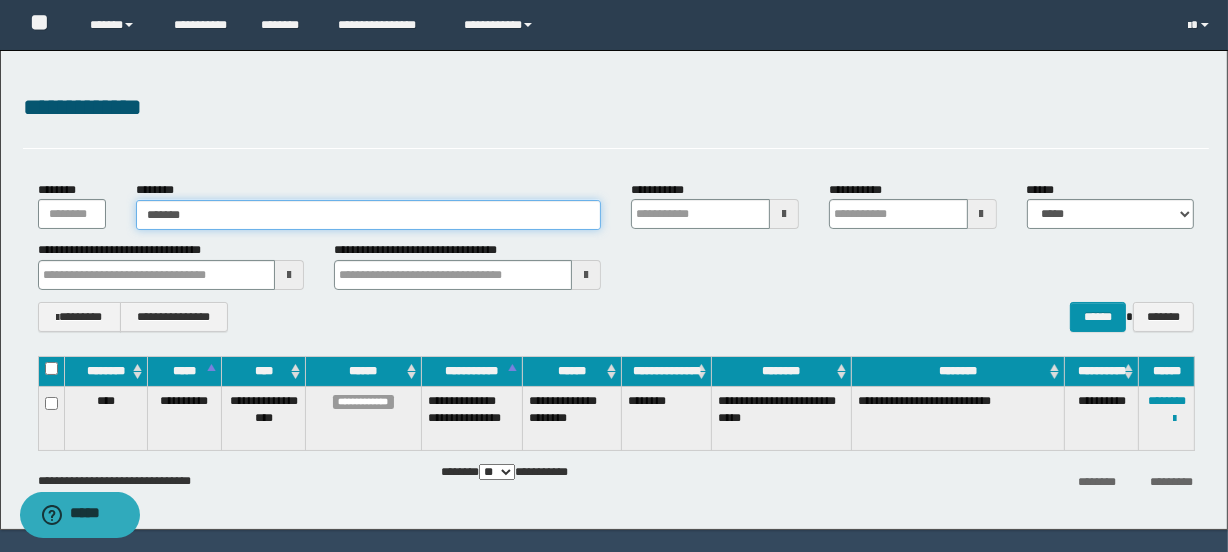 type on "********" 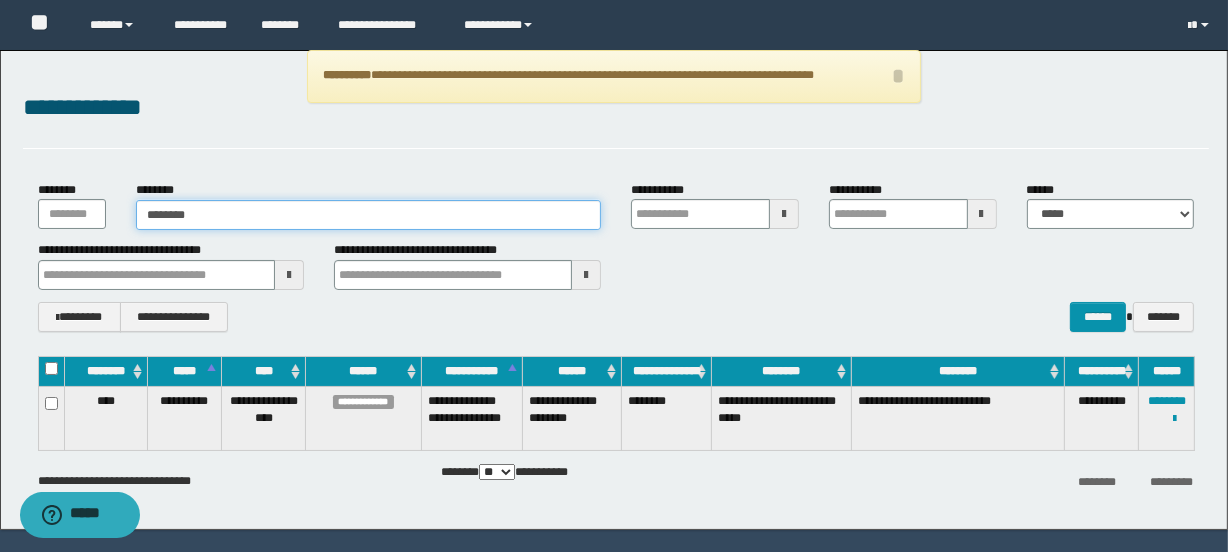 type 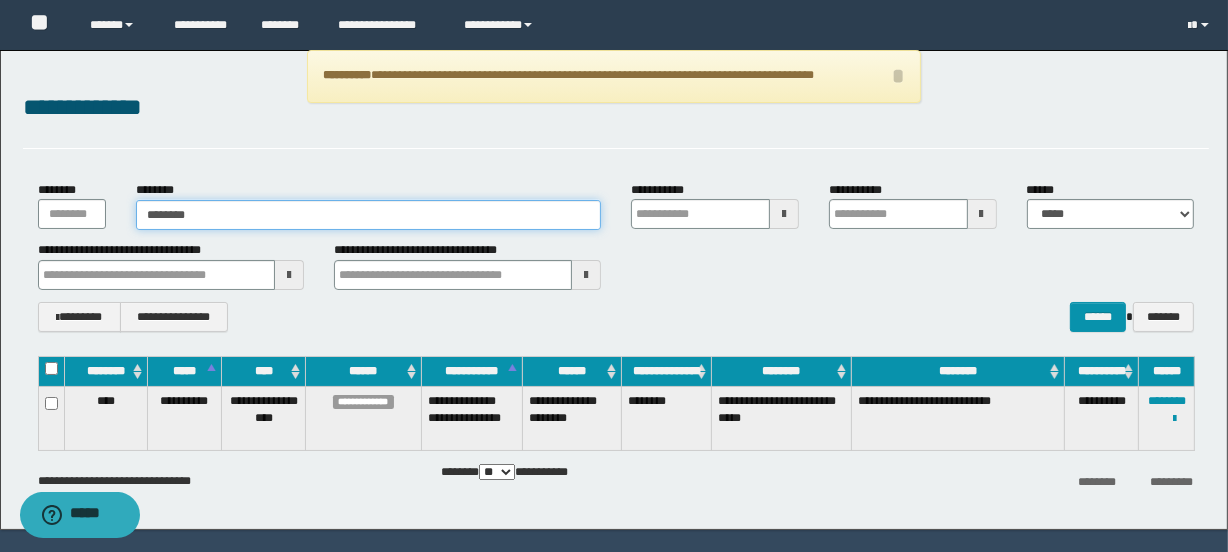 type 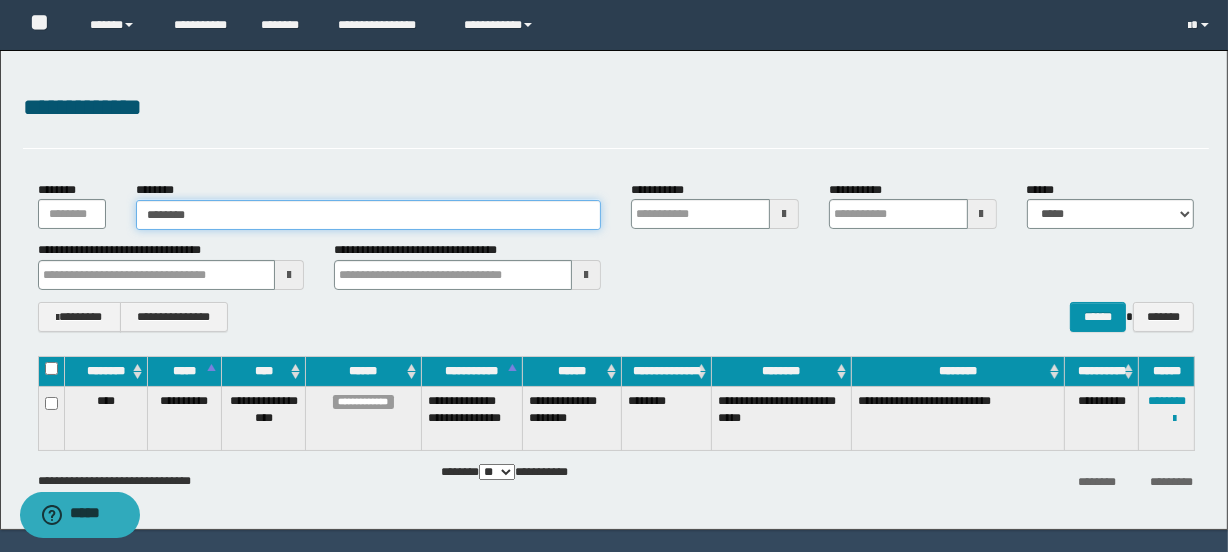type 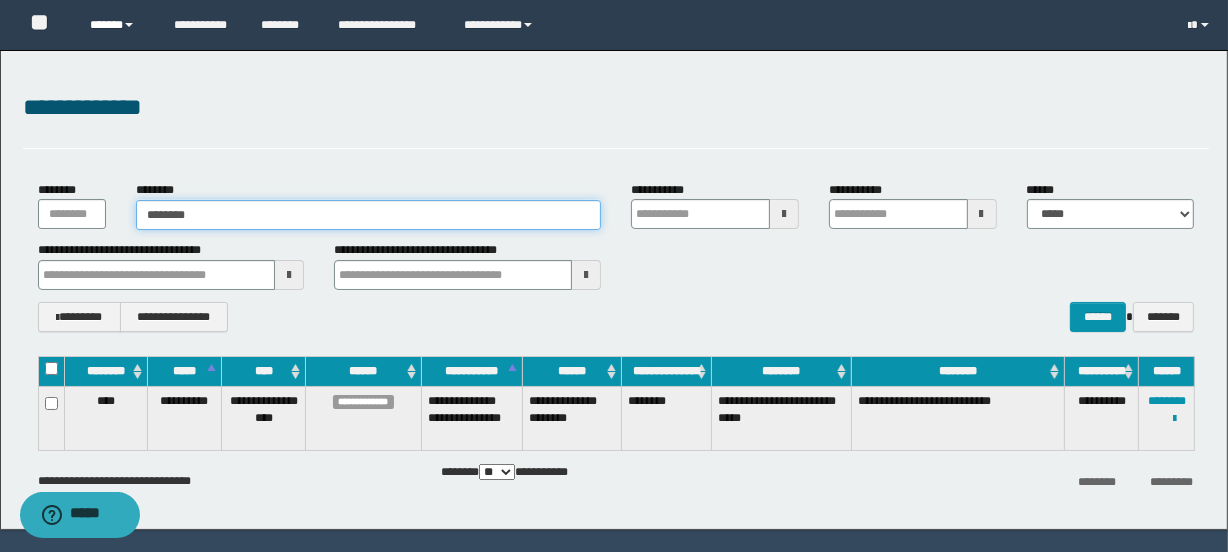 type 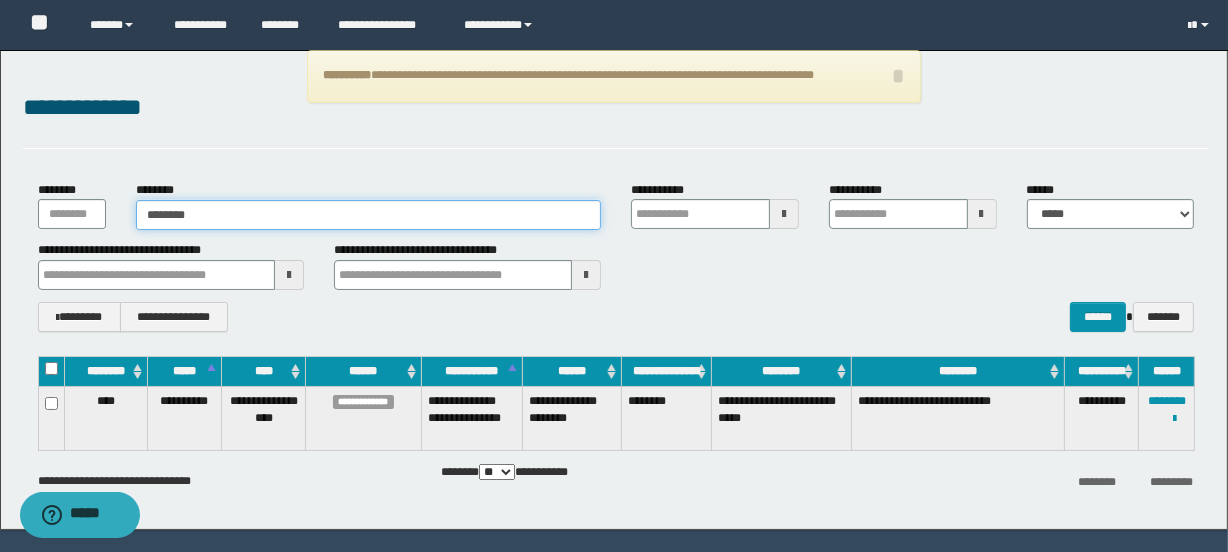 click on "********" at bounding box center (368, 215) 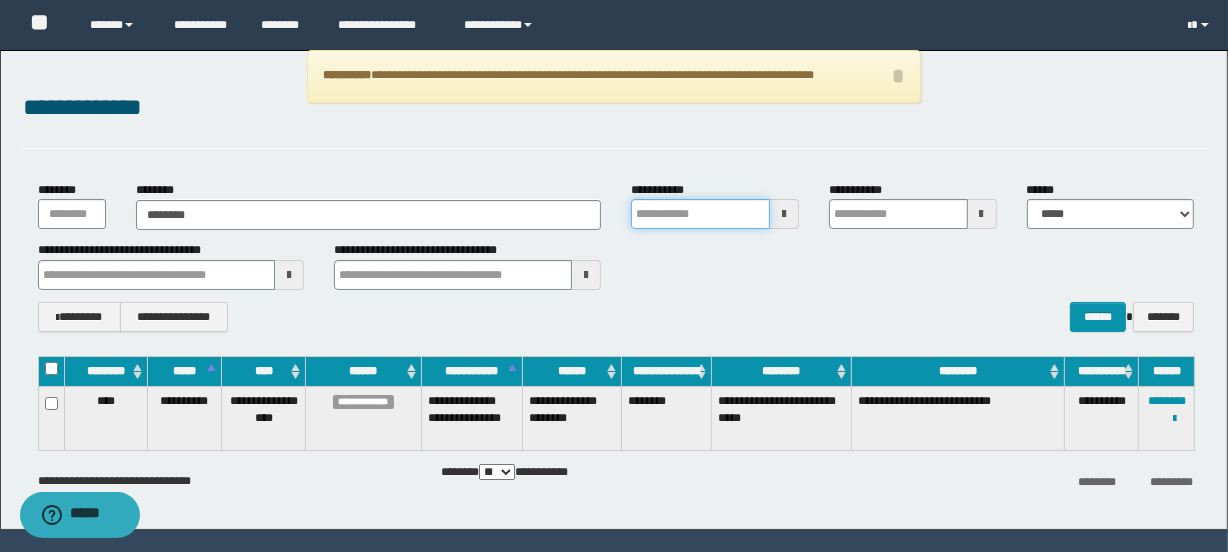 type 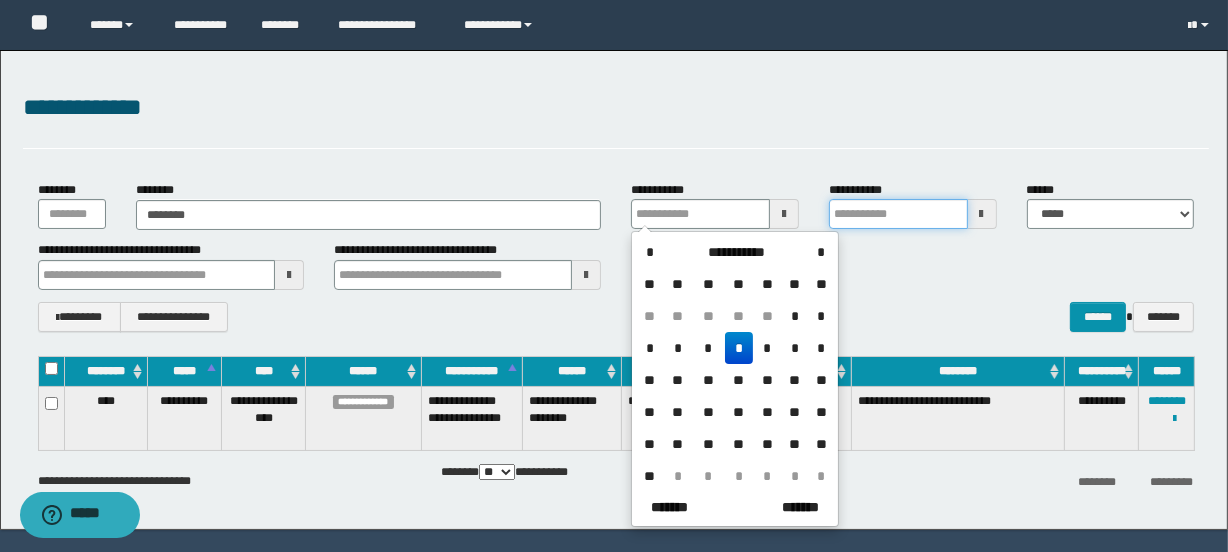 type 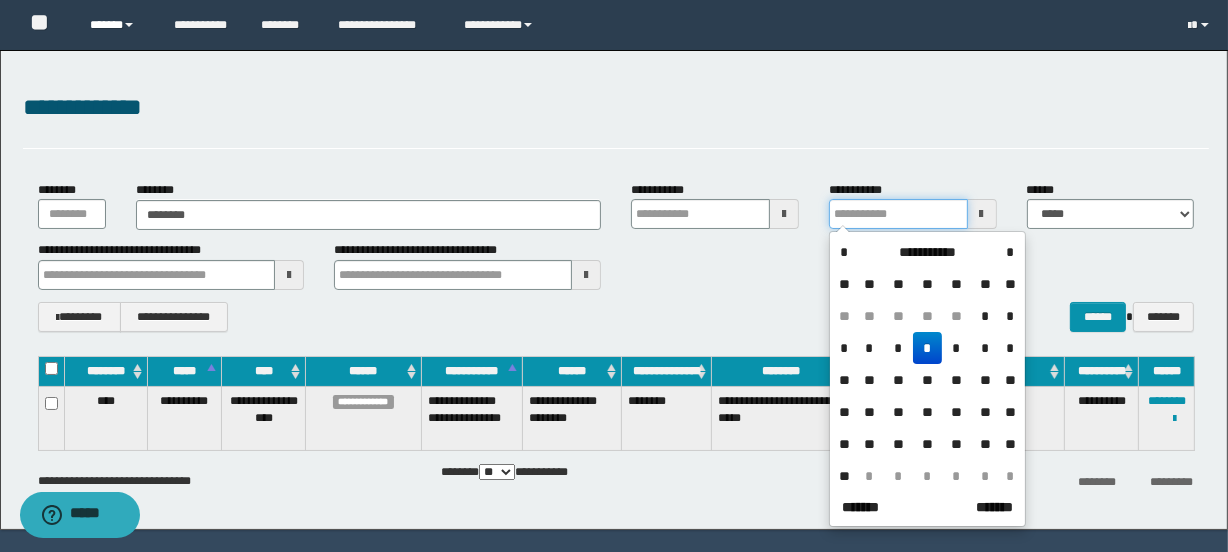 type 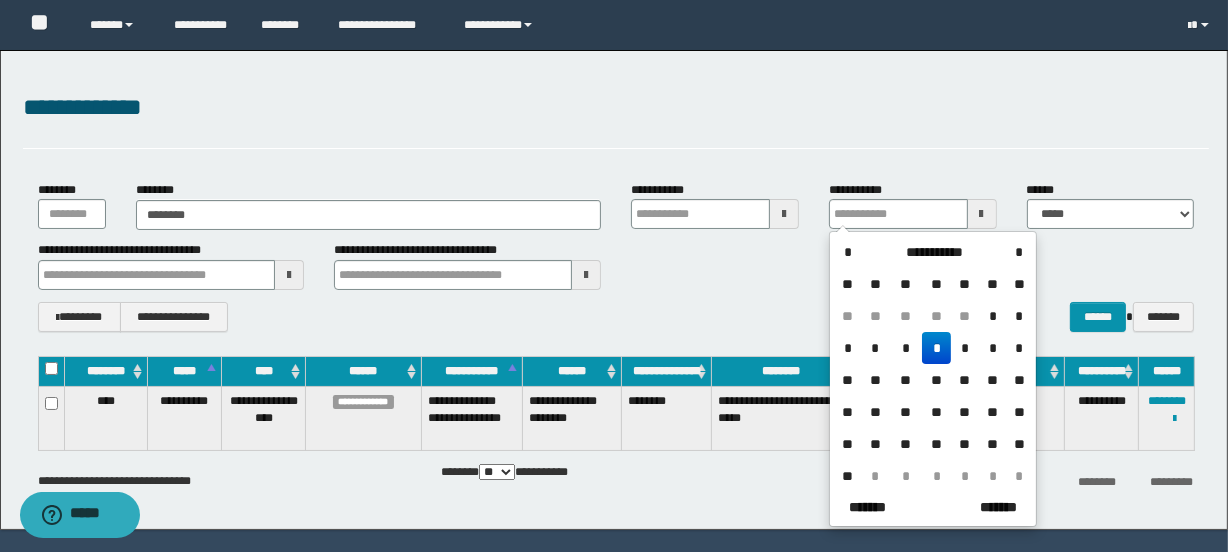 type 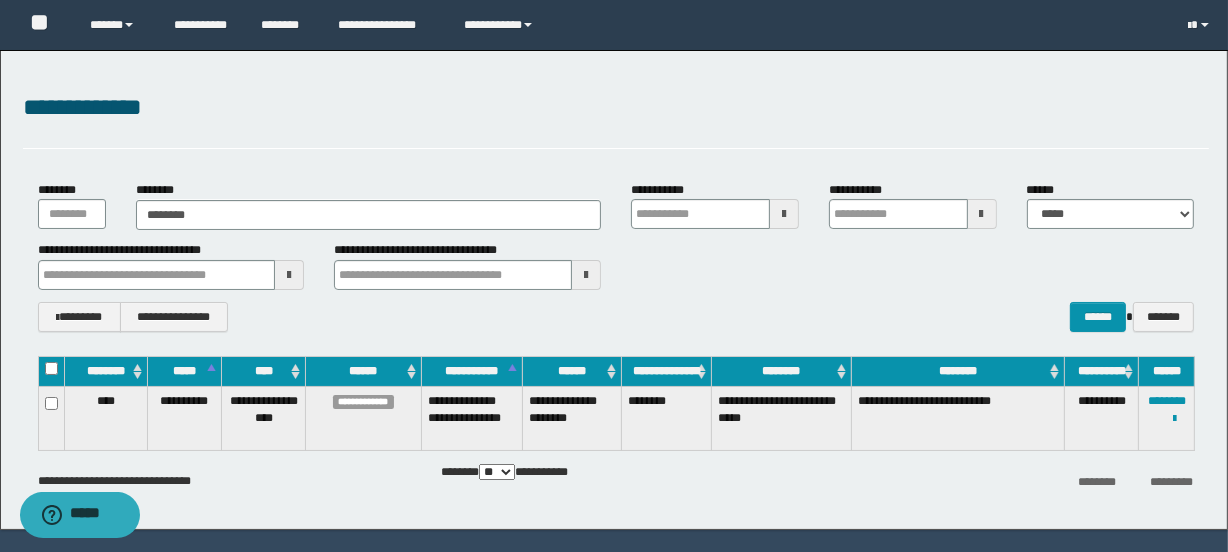type 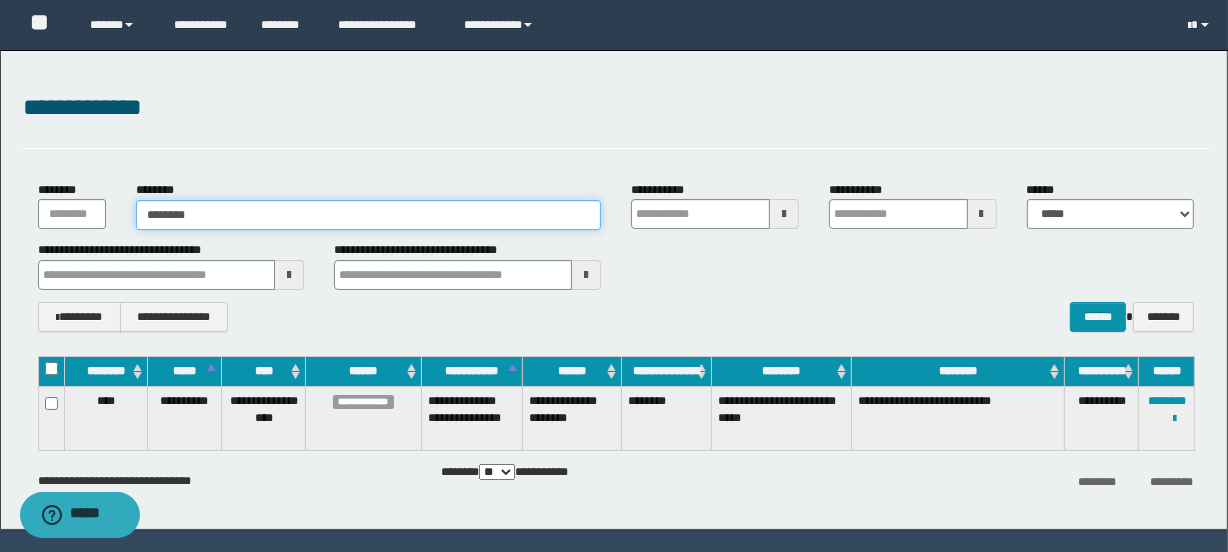 drag, startPoint x: 324, startPoint y: 222, endPoint x: 94, endPoint y: 225, distance: 230.01956 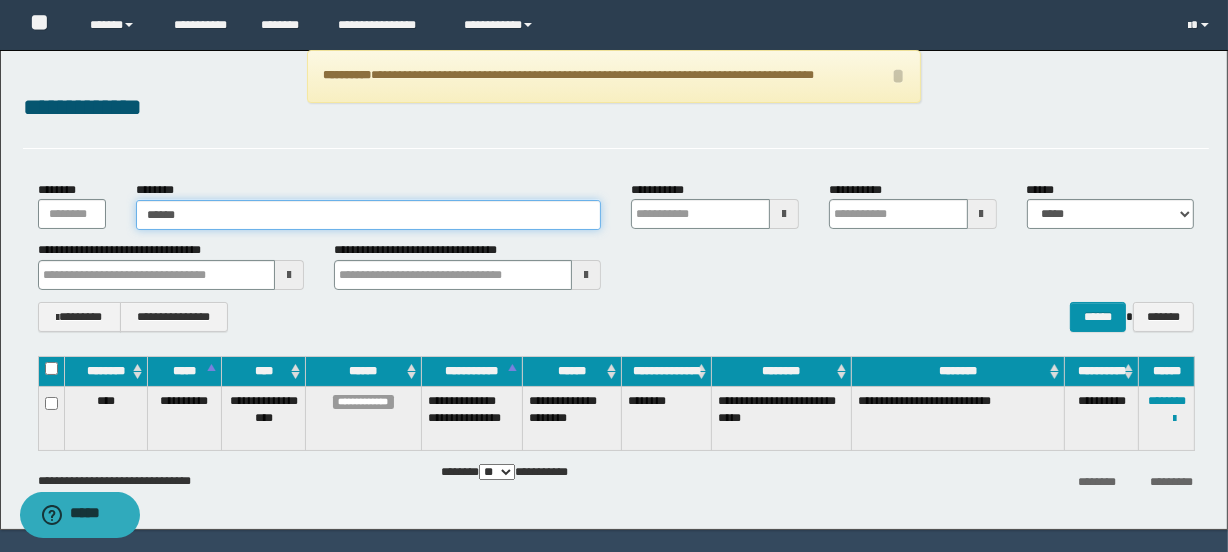 type on "******" 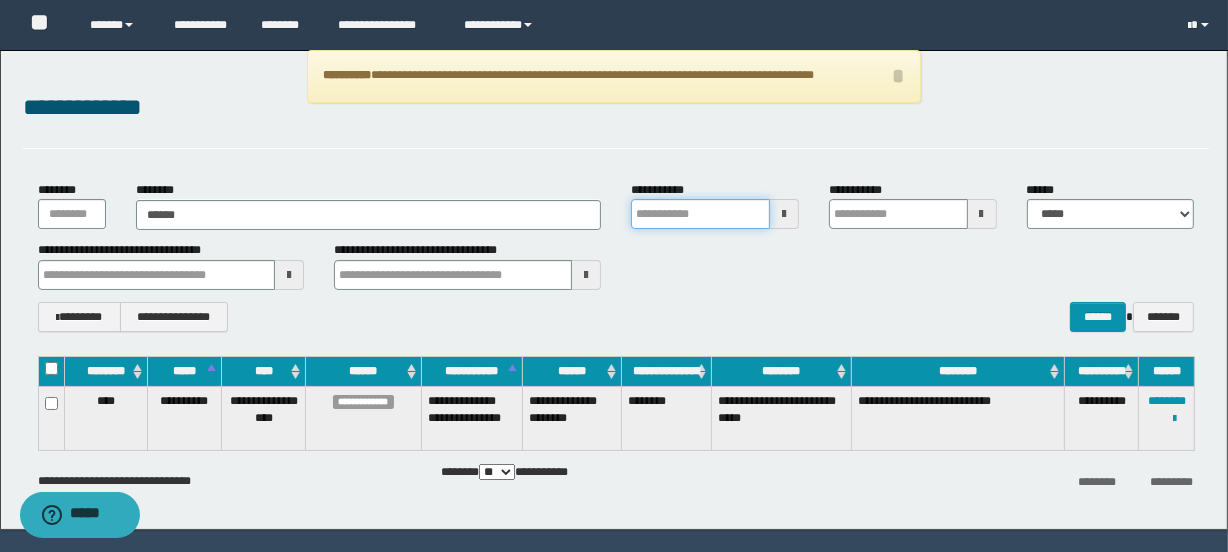 type 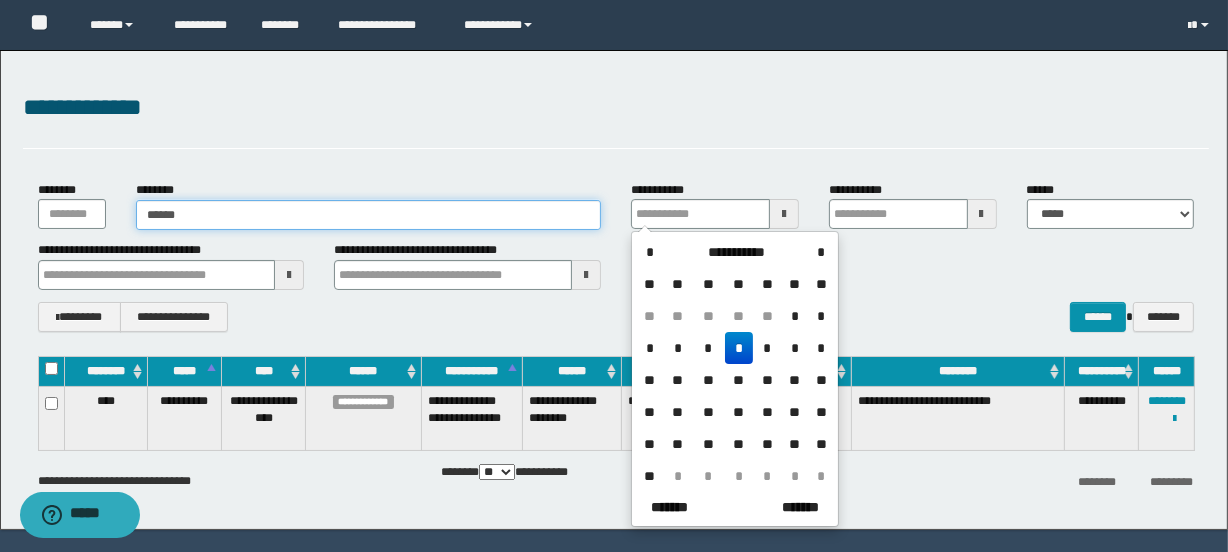 click on "******" at bounding box center (368, 215) 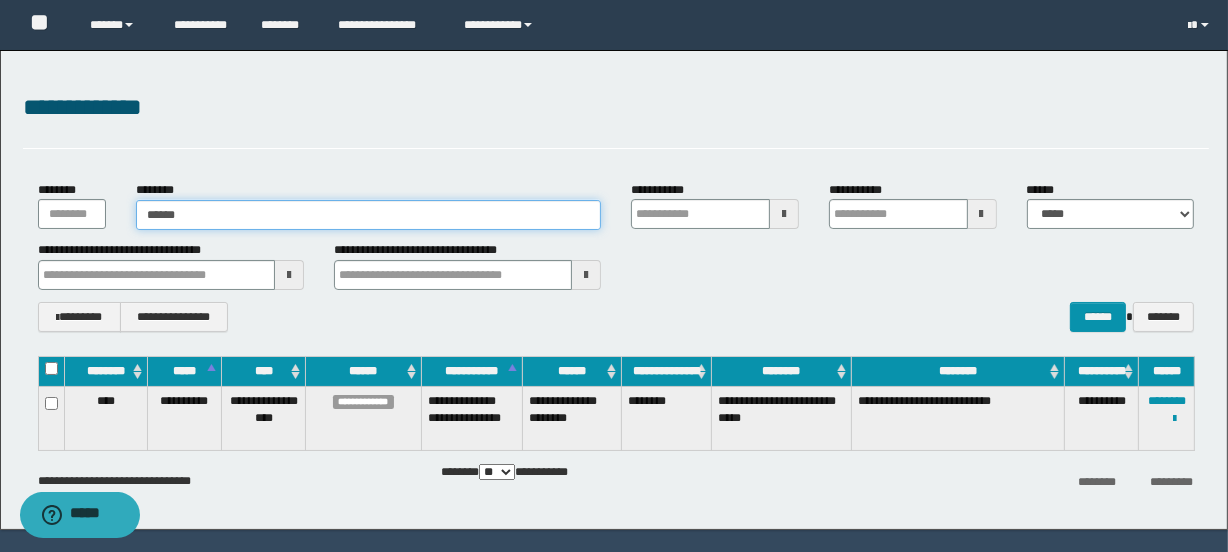 click on "******" at bounding box center (368, 215) 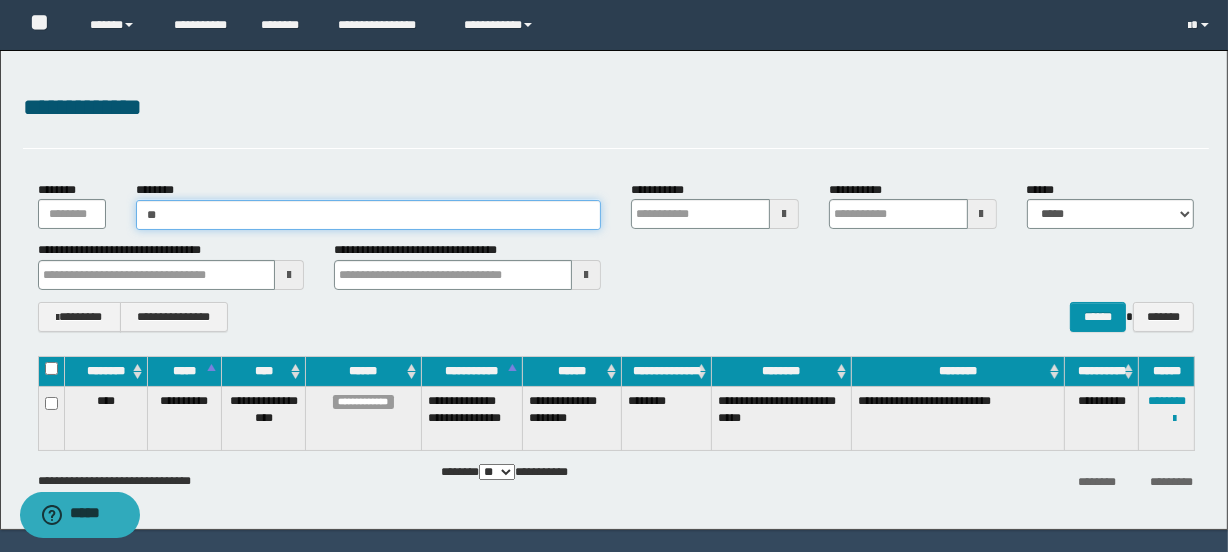 type on "*" 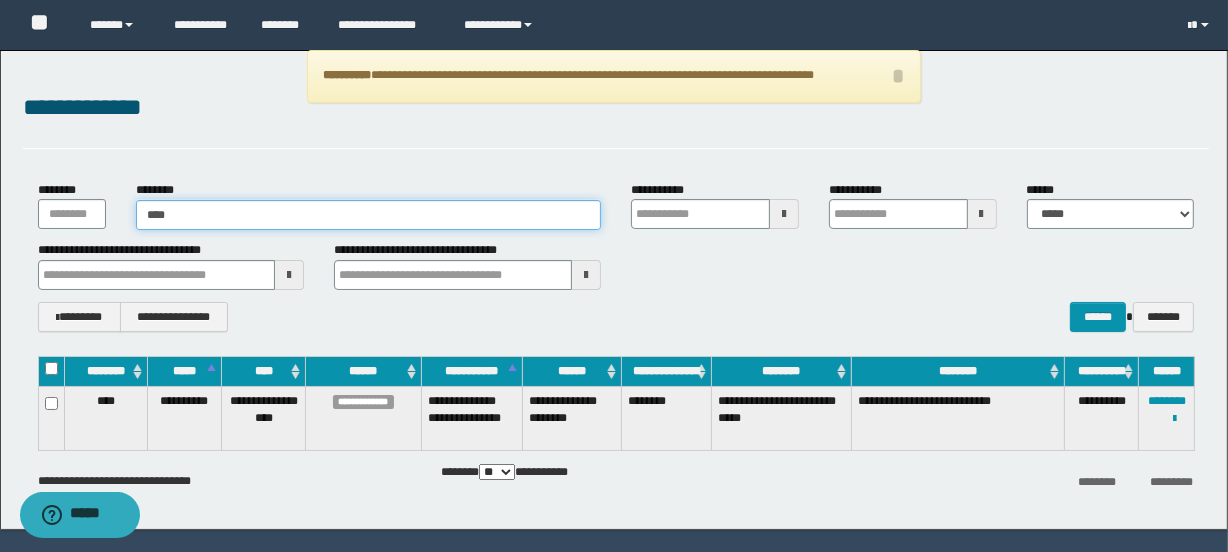 type on "*****" 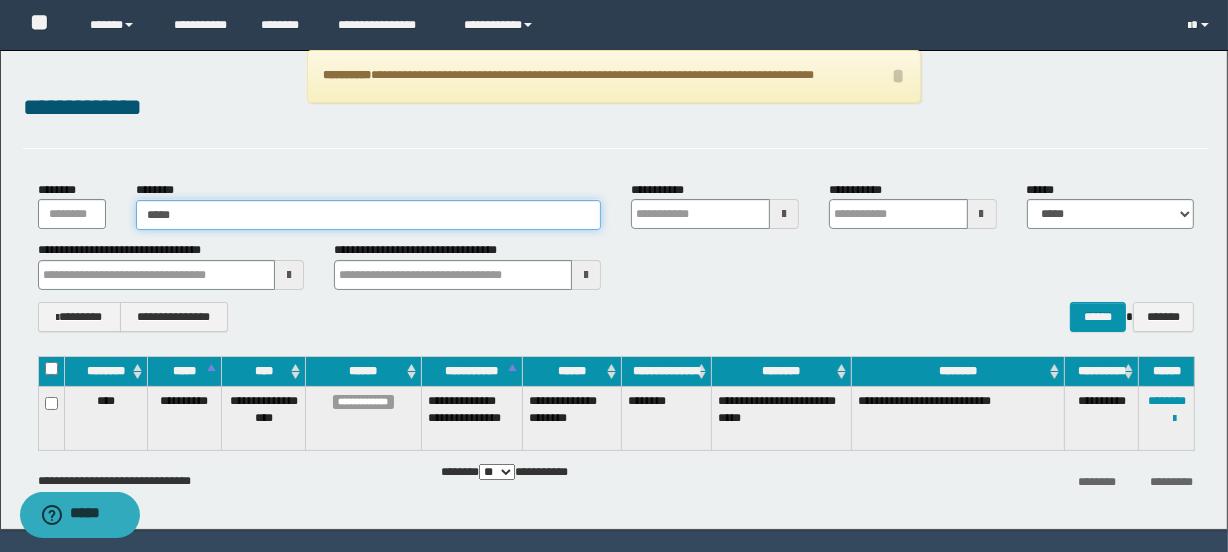 type on "*****" 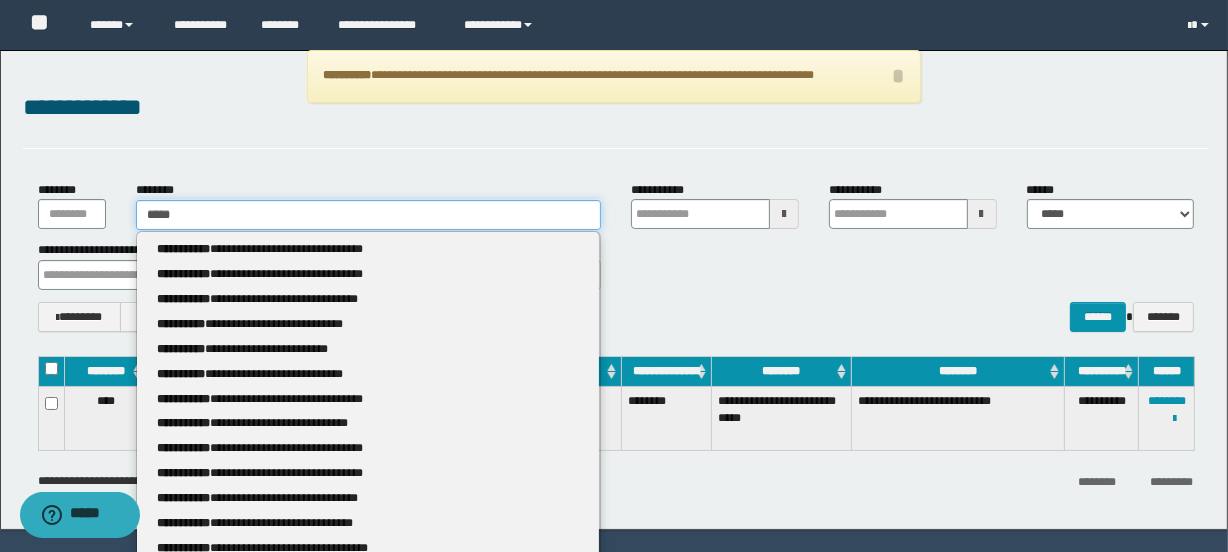 type 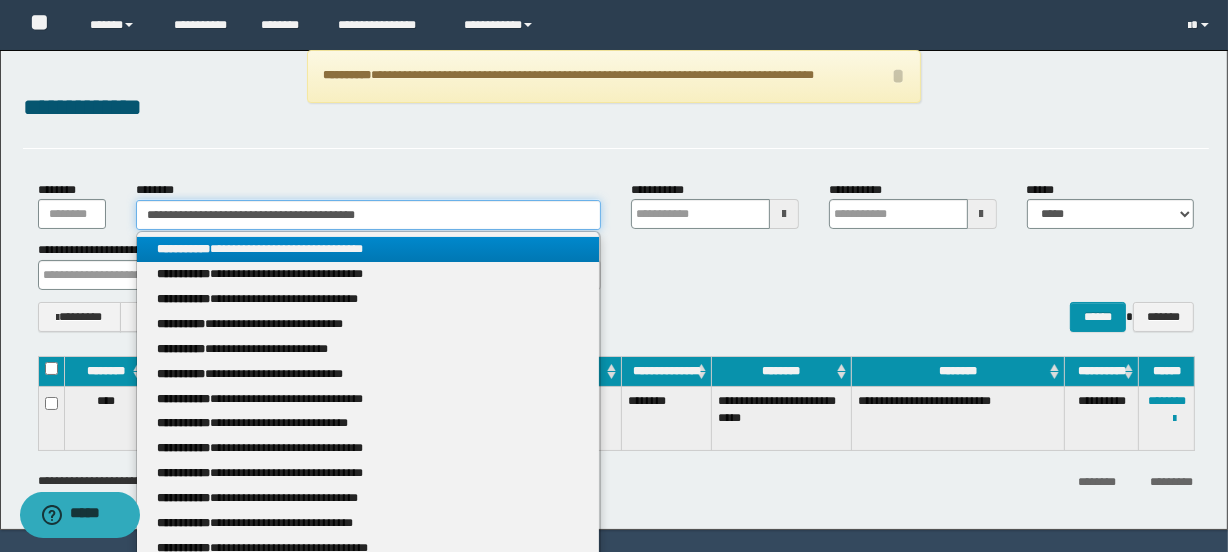 type 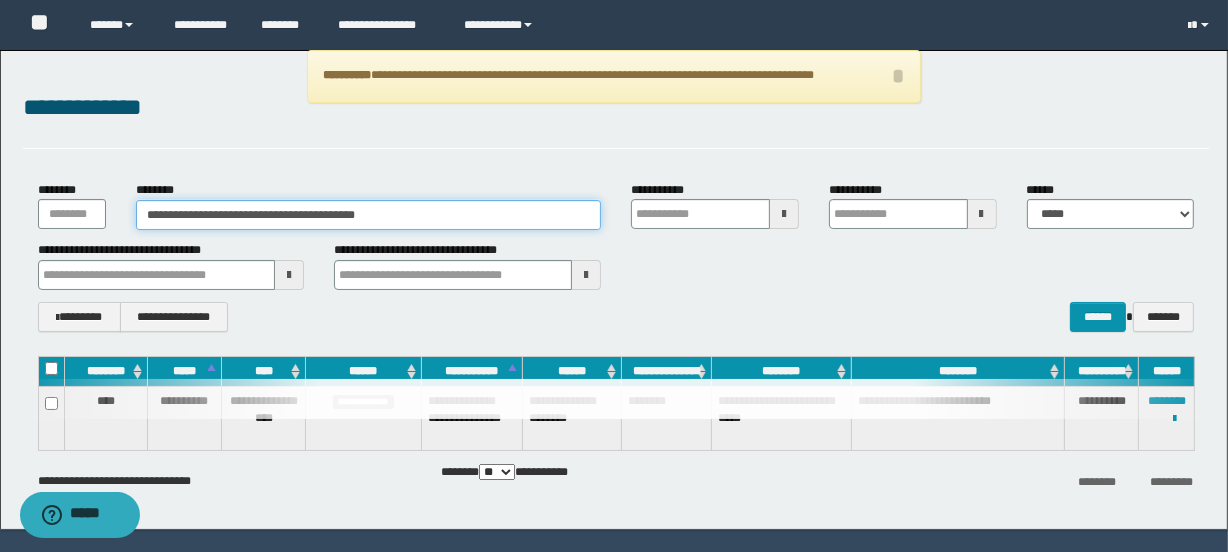 type on "**********" 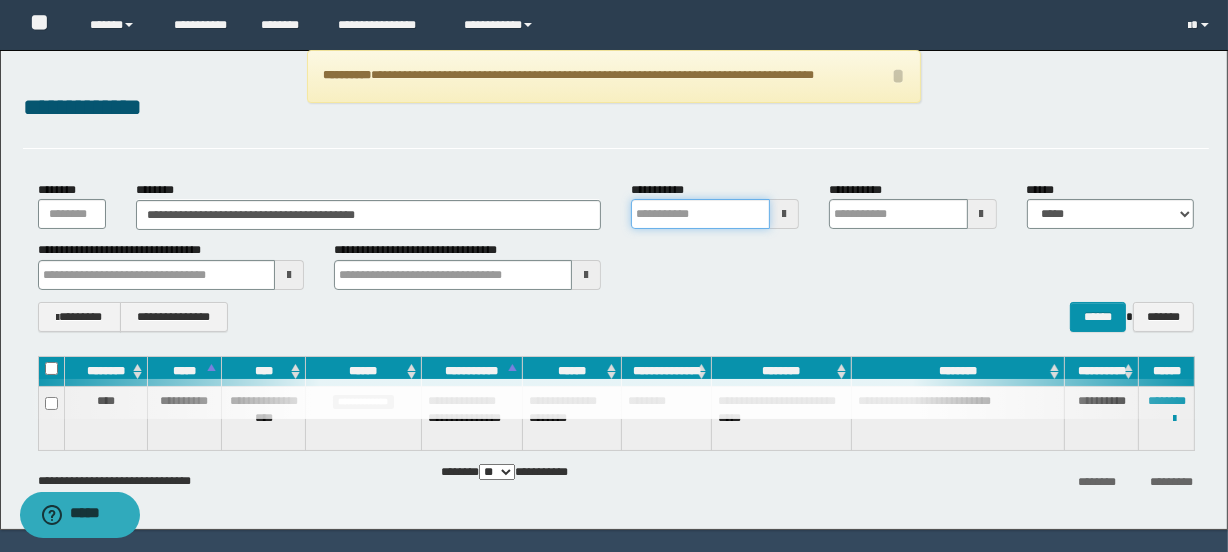 type 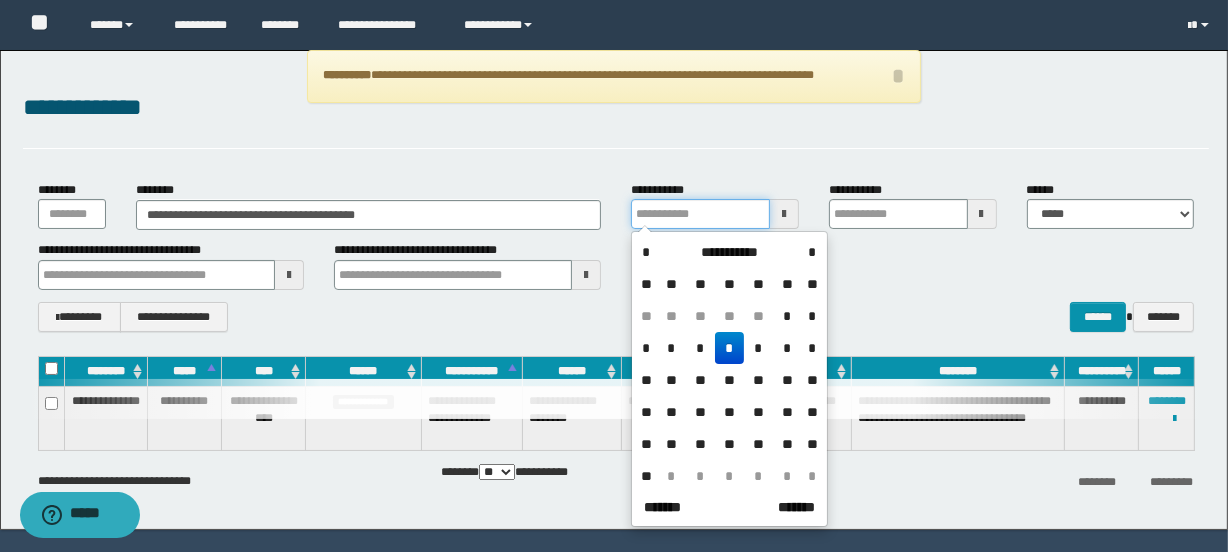 type 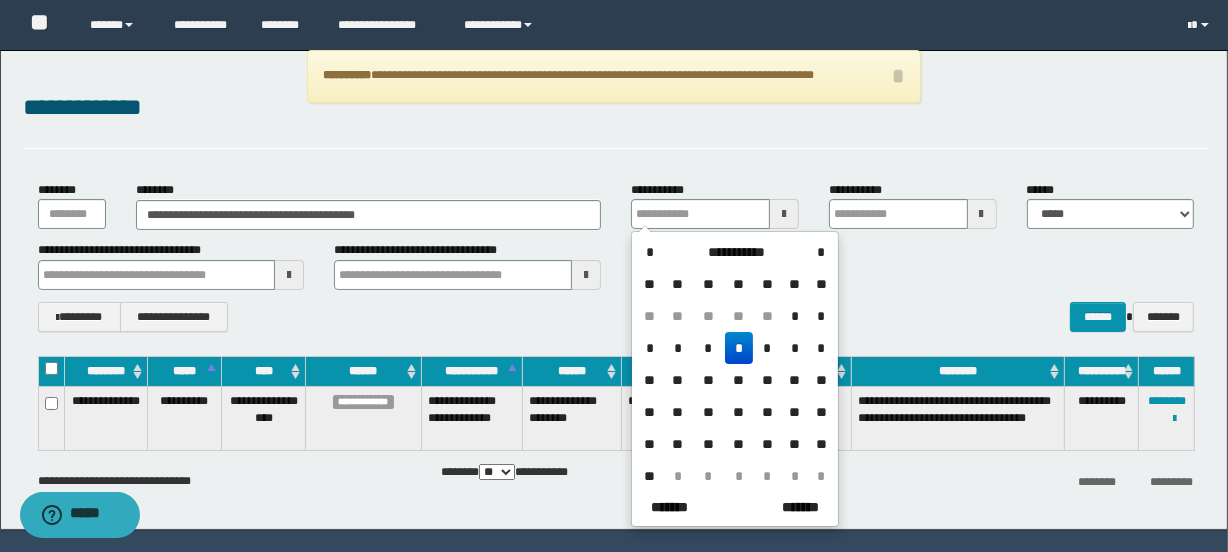 type 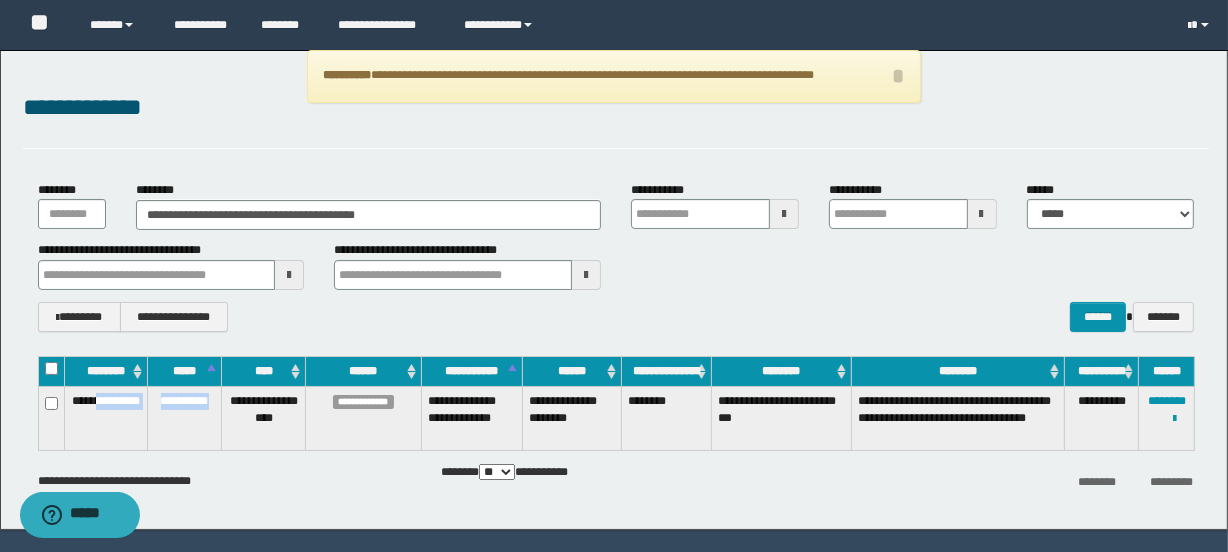 drag, startPoint x: 212, startPoint y: 400, endPoint x: 157, endPoint y: 401, distance: 55.00909 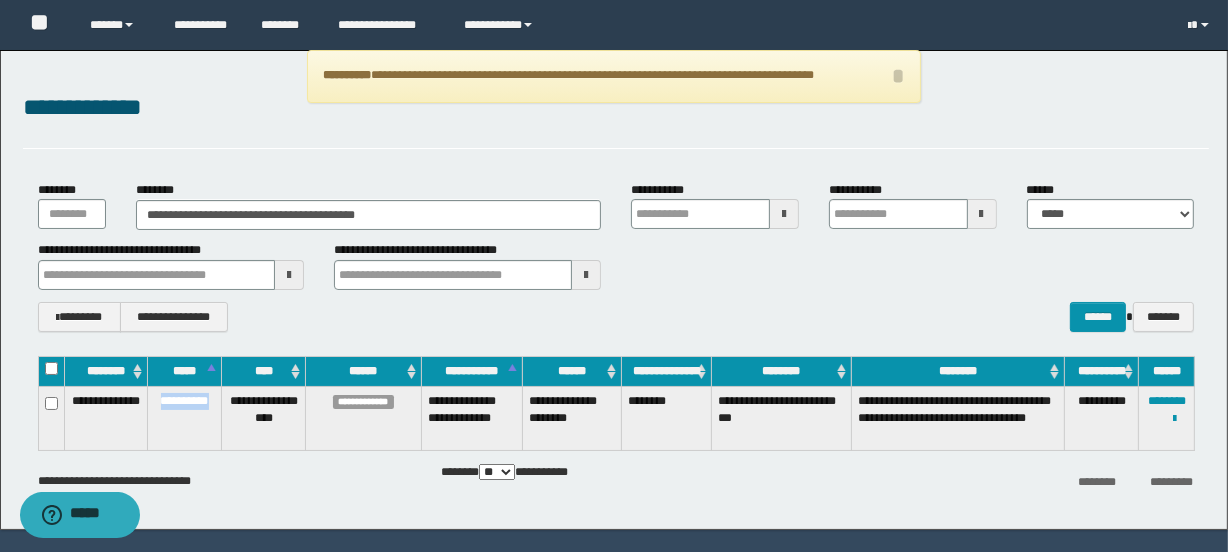 type 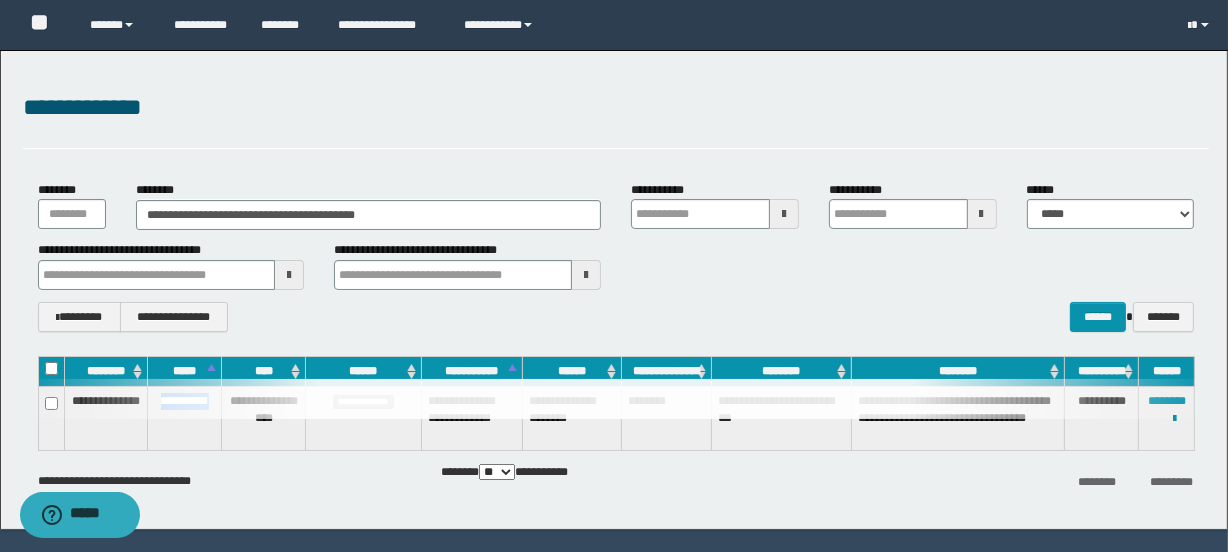 type 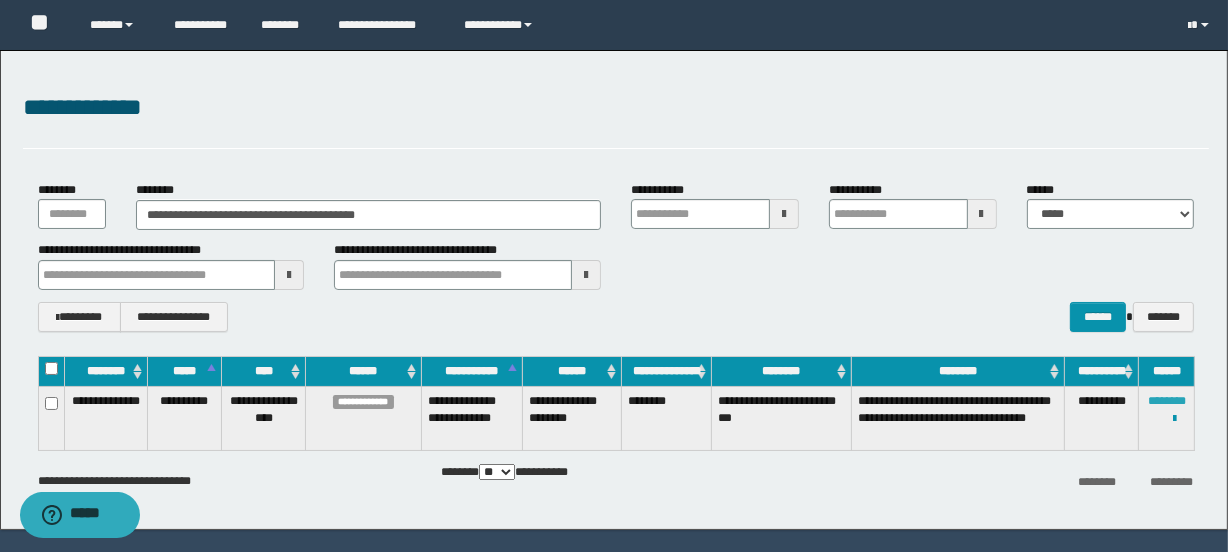 click on "********" at bounding box center [1167, 401] 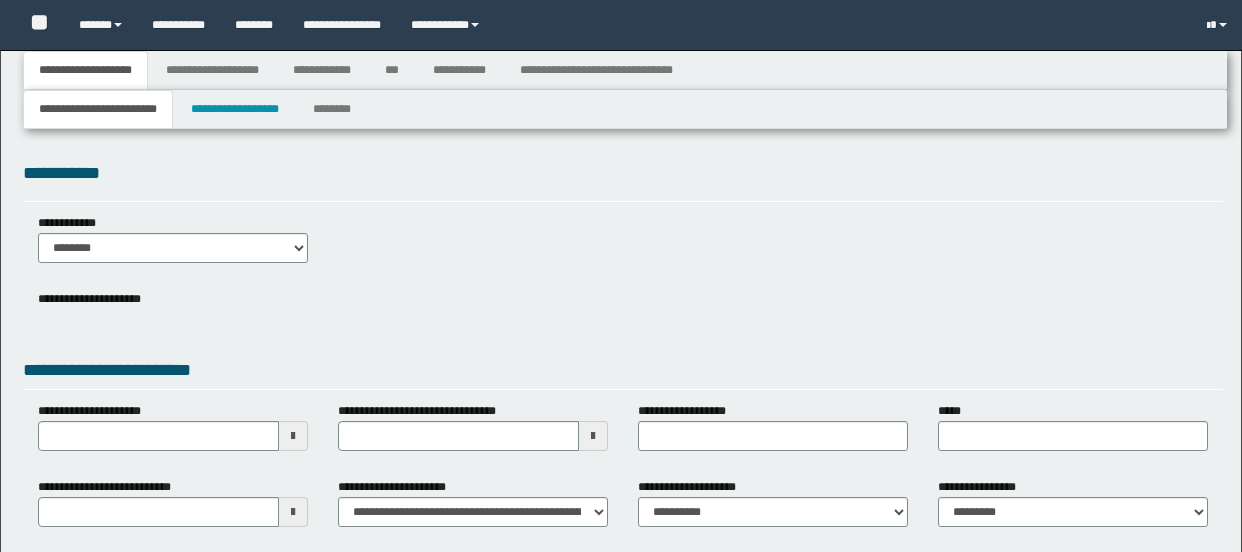 type 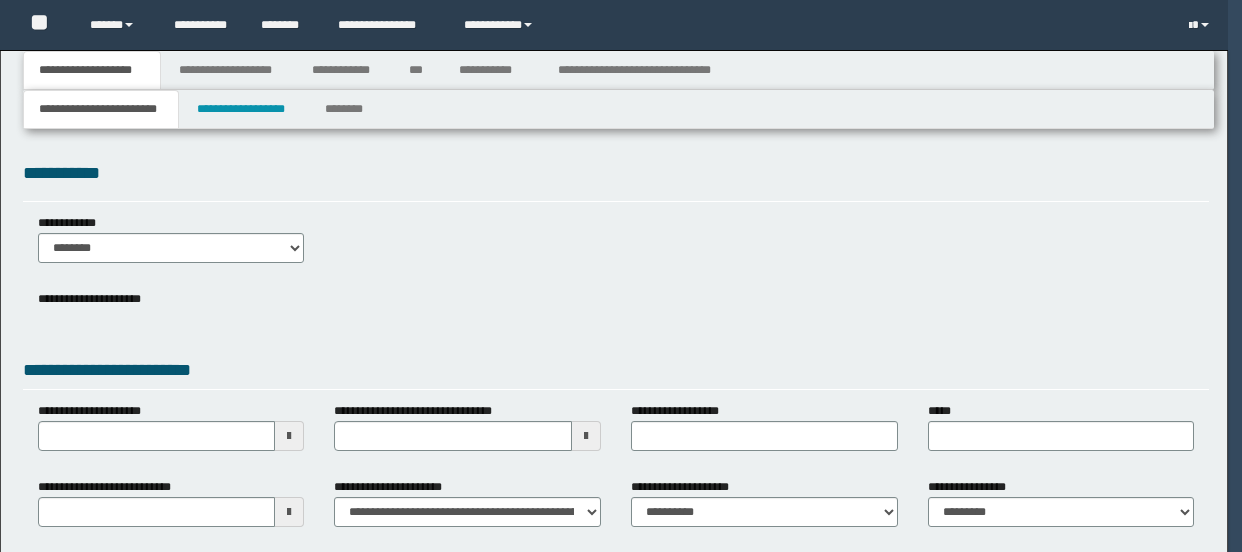 scroll, scrollTop: 0, scrollLeft: 0, axis: both 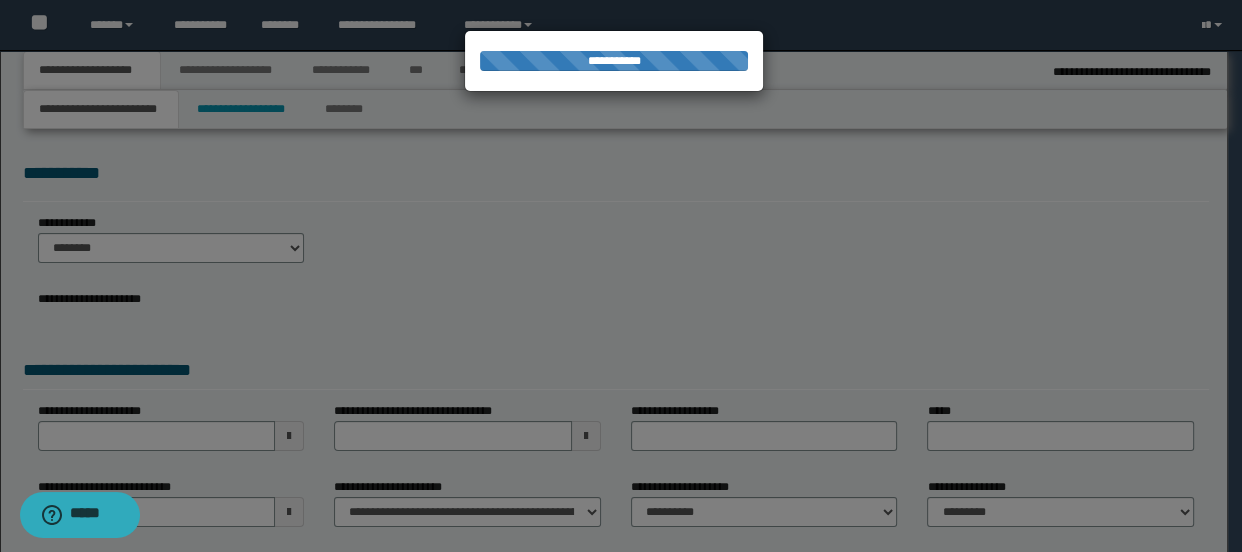 select on "*" 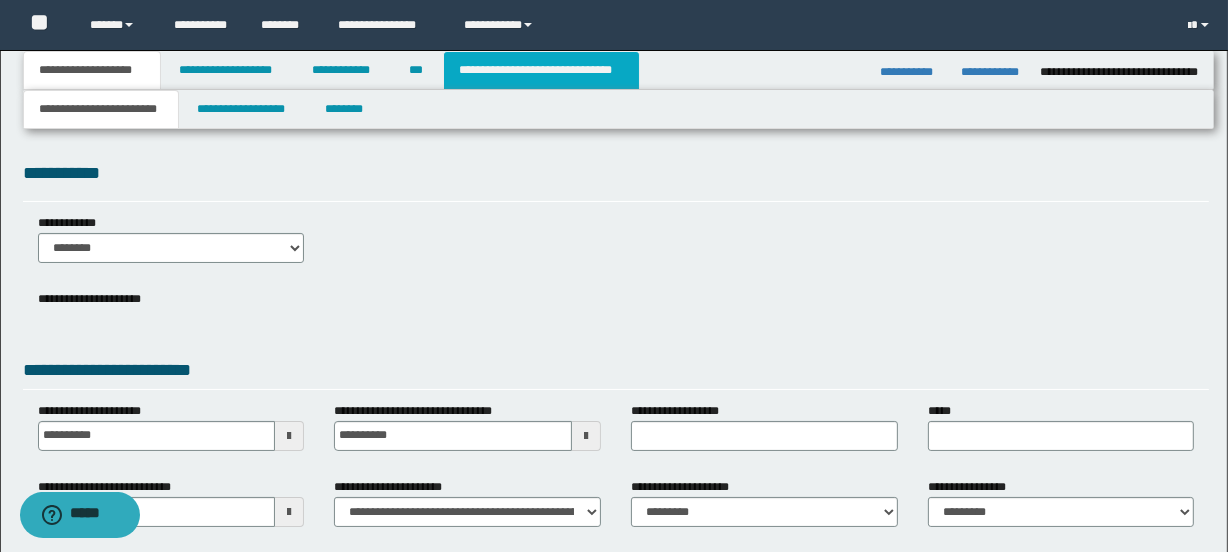 click on "**********" at bounding box center (541, 70) 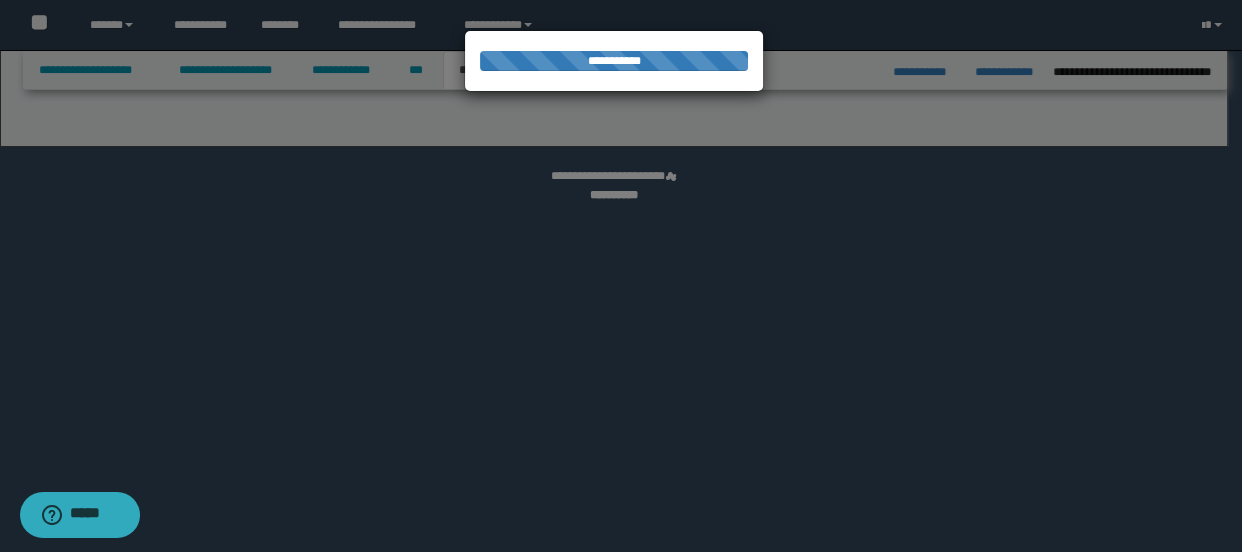 select on "*" 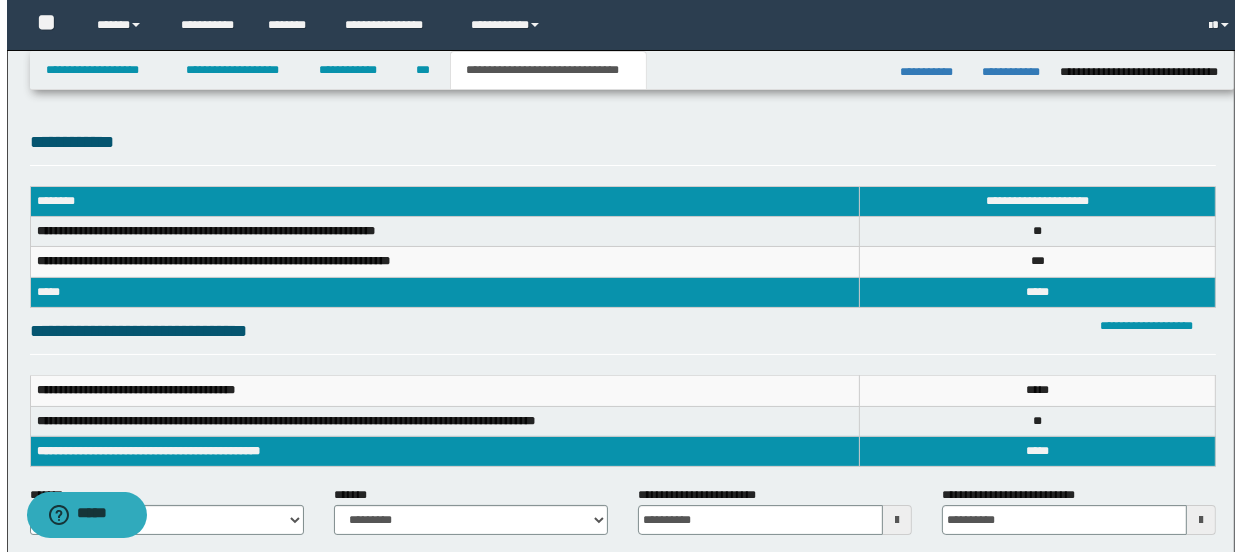 scroll, scrollTop: 0, scrollLeft: 0, axis: both 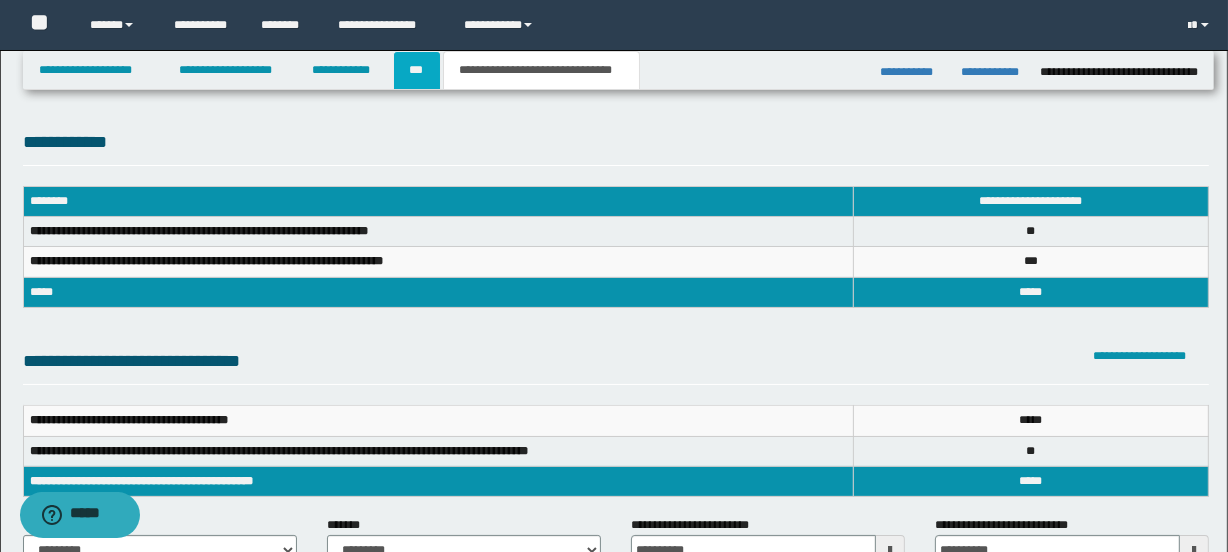 click on "***" at bounding box center (417, 70) 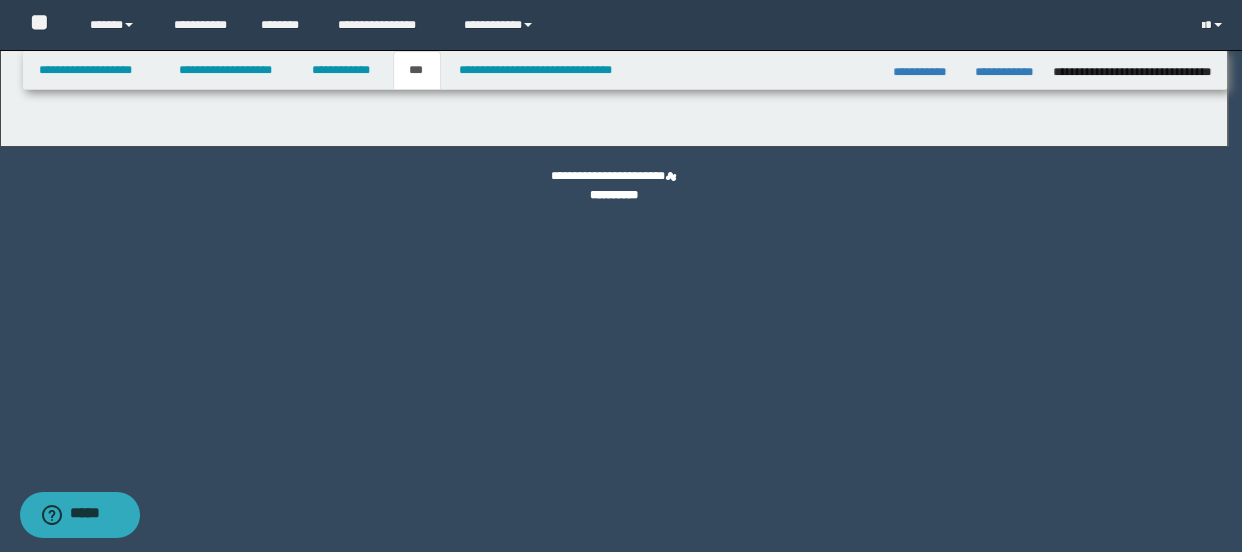 select on "*" 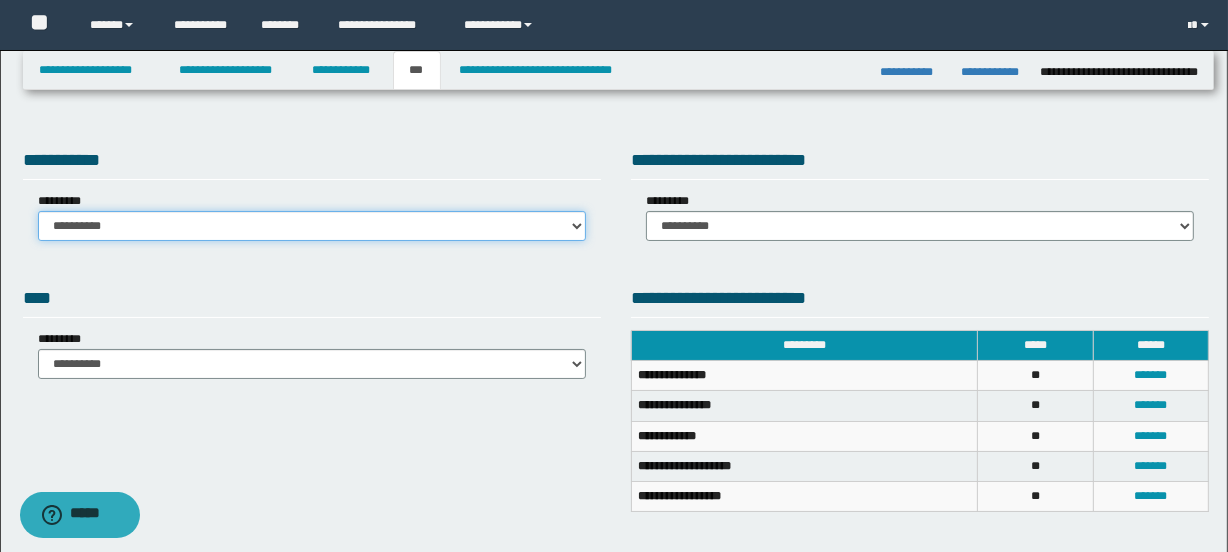 click on "**********" at bounding box center (312, 226) 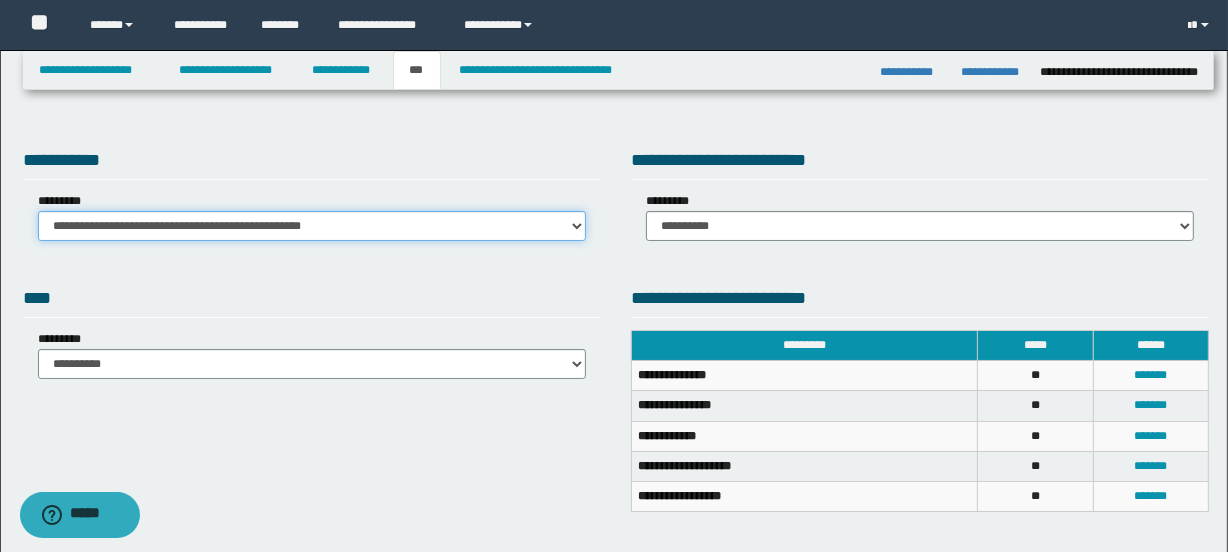 click on "**********" at bounding box center [312, 226] 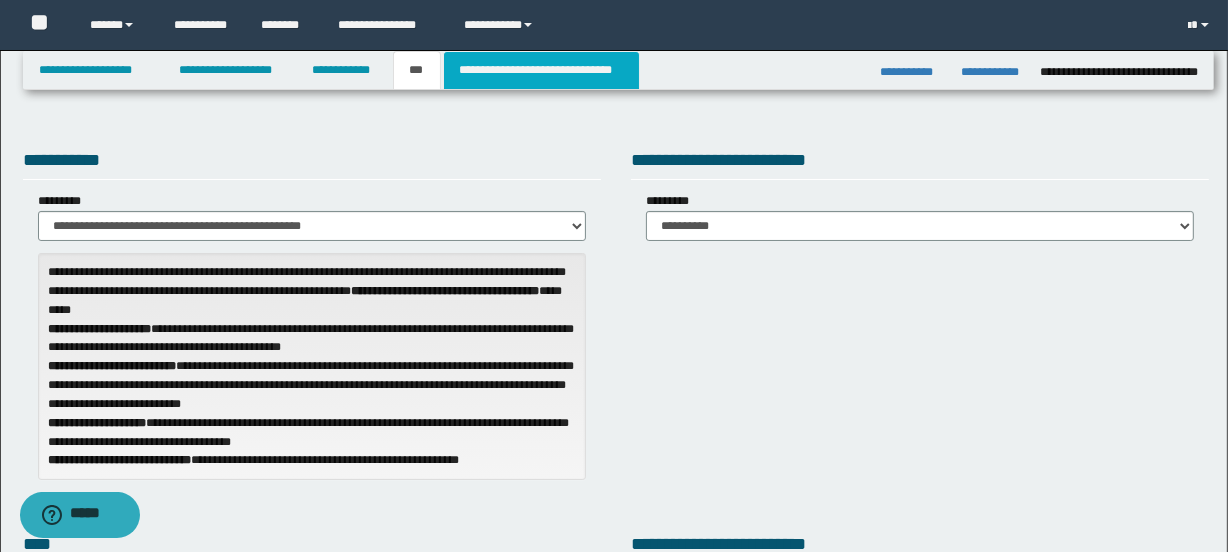 click on "**********" at bounding box center (541, 70) 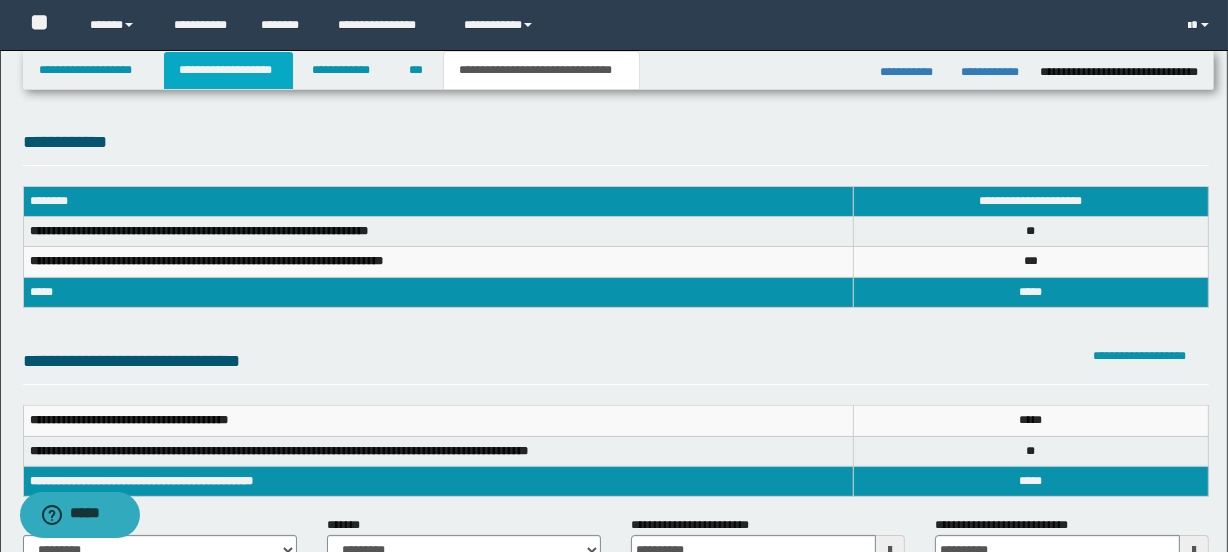 click on "**********" at bounding box center (228, 70) 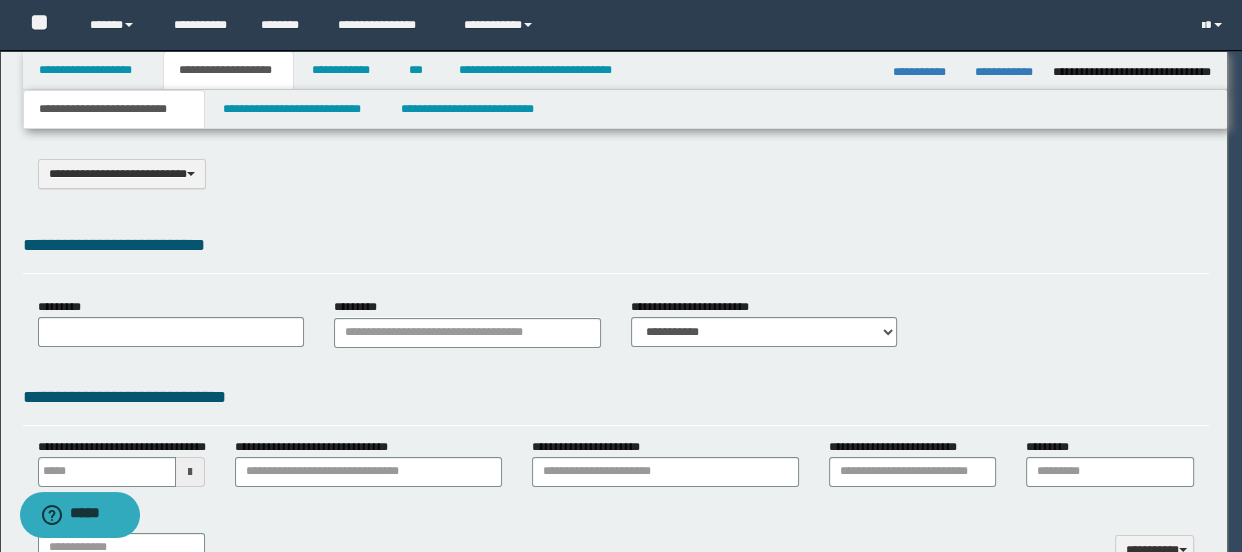 select on "*" 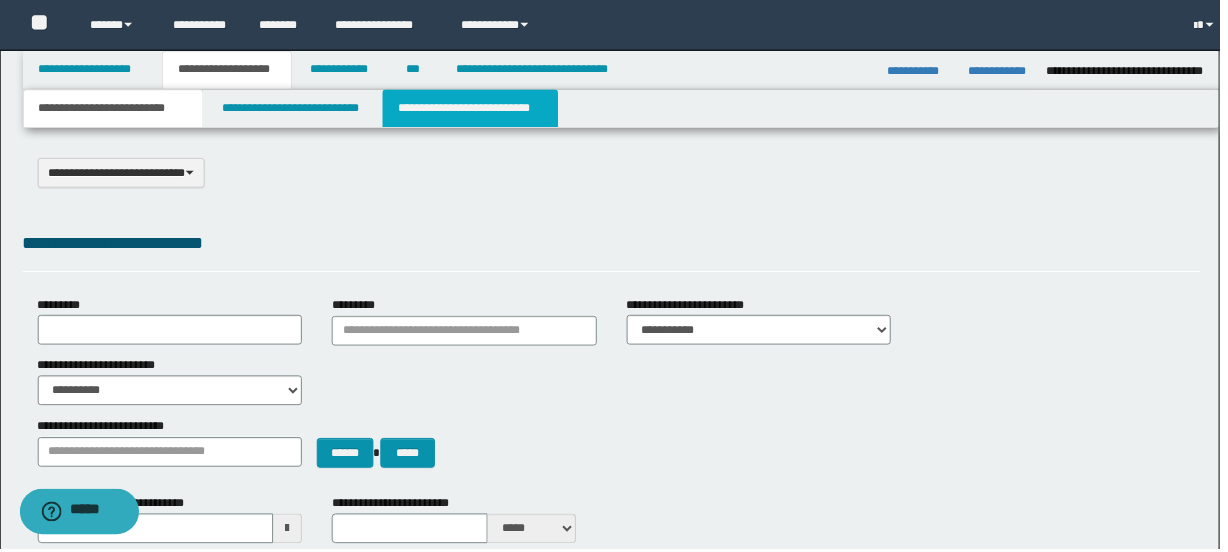 click on "**********" at bounding box center (473, 109) 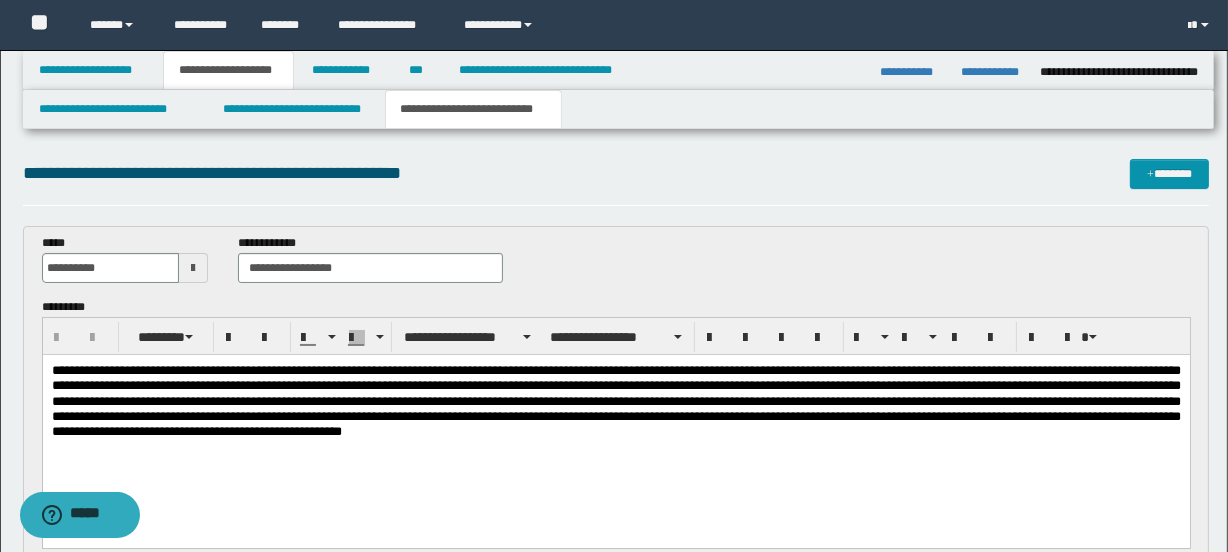 scroll, scrollTop: 0, scrollLeft: 0, axis: both 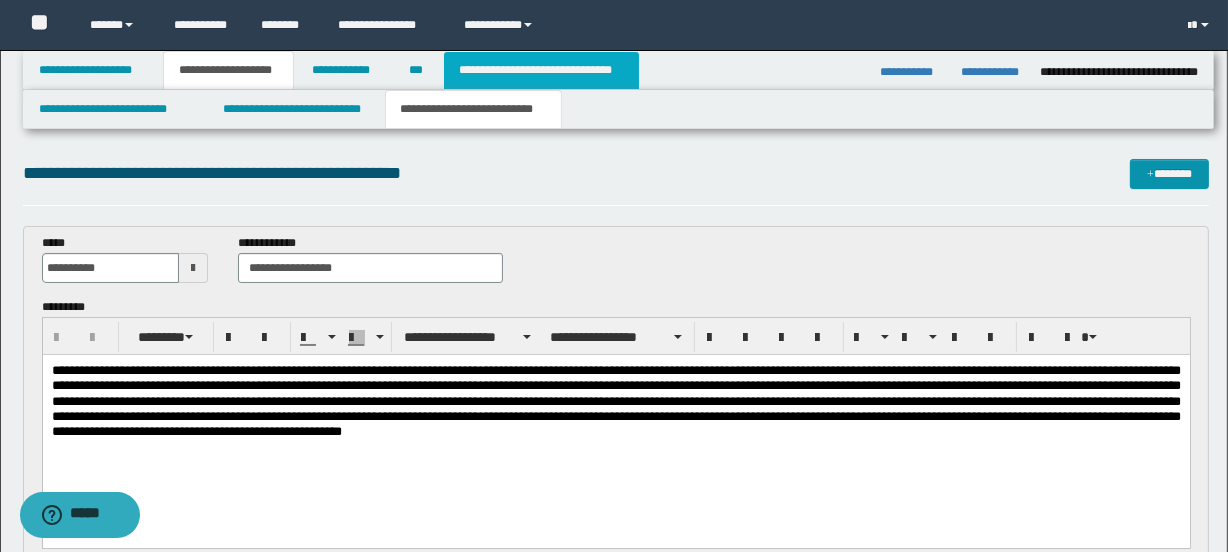 click on "**********" at bounding box center [541, 70] 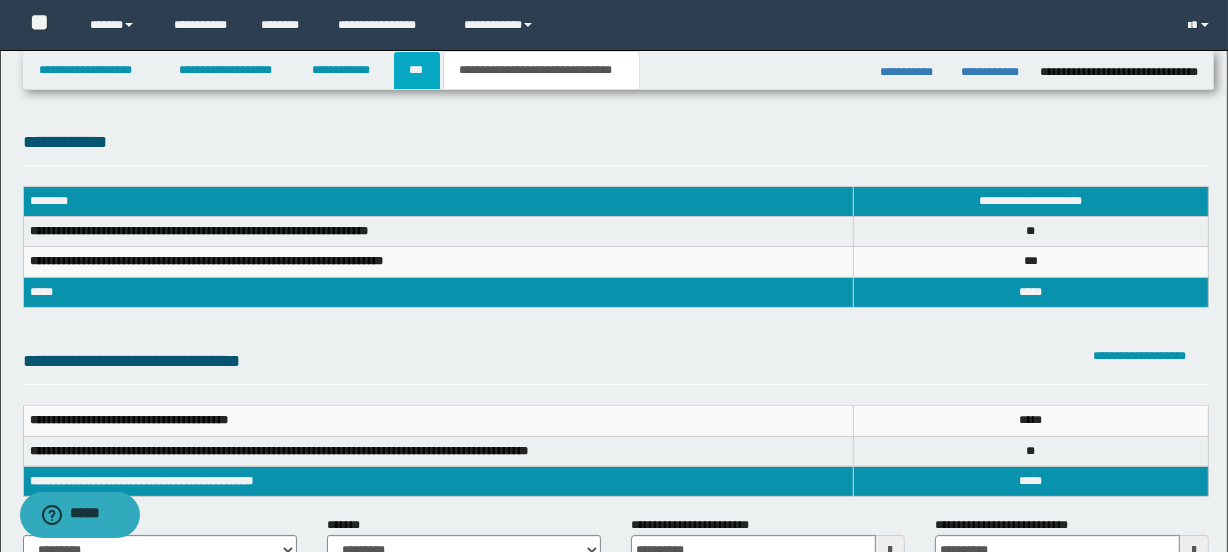 click on "***" at bounding box center (417, 70) 